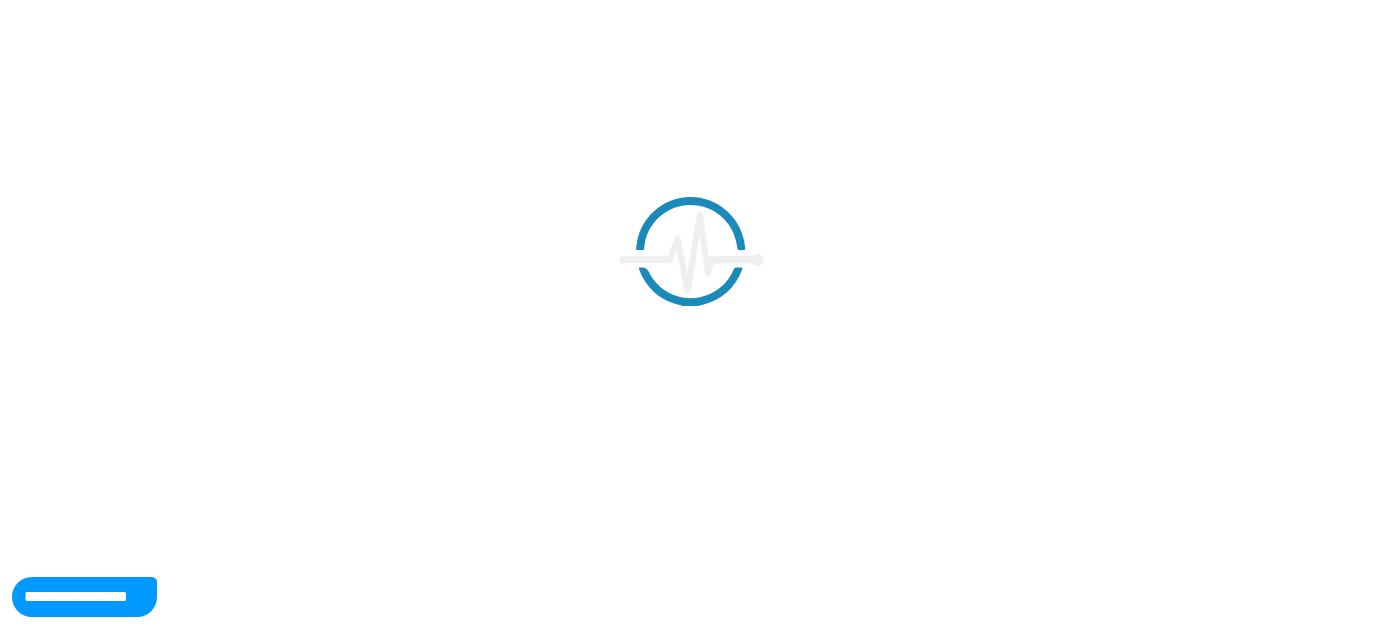 scroll, scrollTop: 0, scrollLeft: 0, axis: both 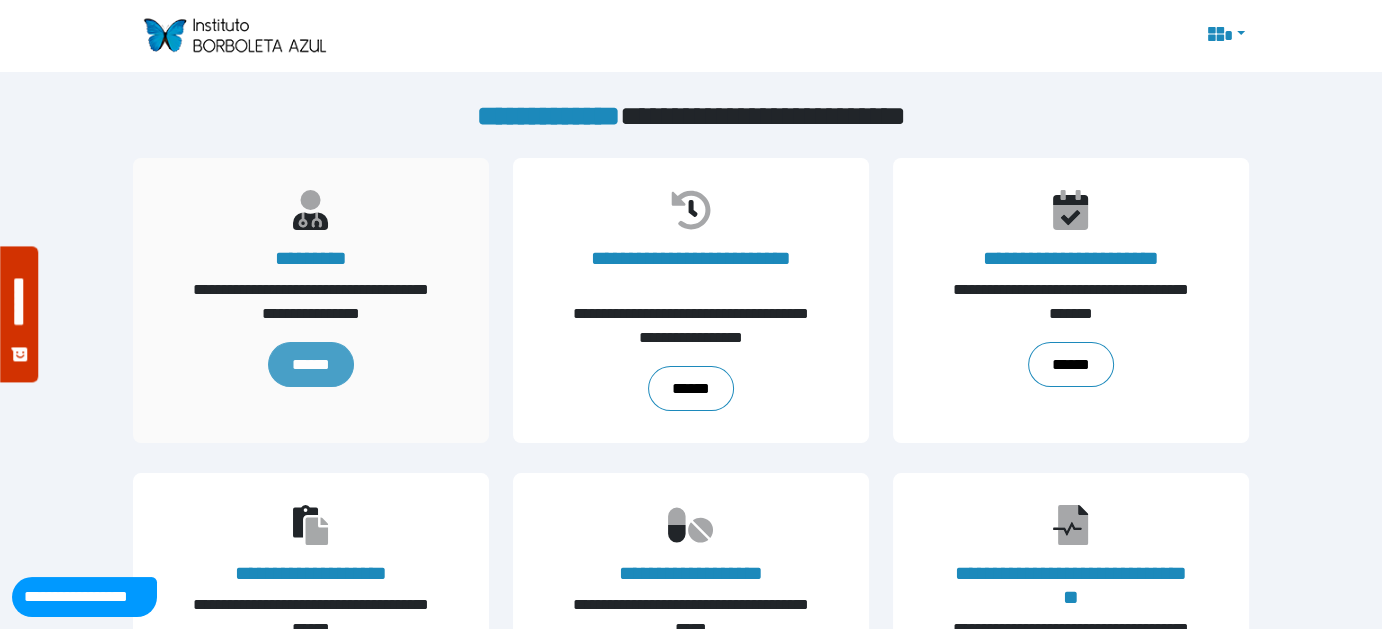 click on "******" at bounding box center [311, 364] 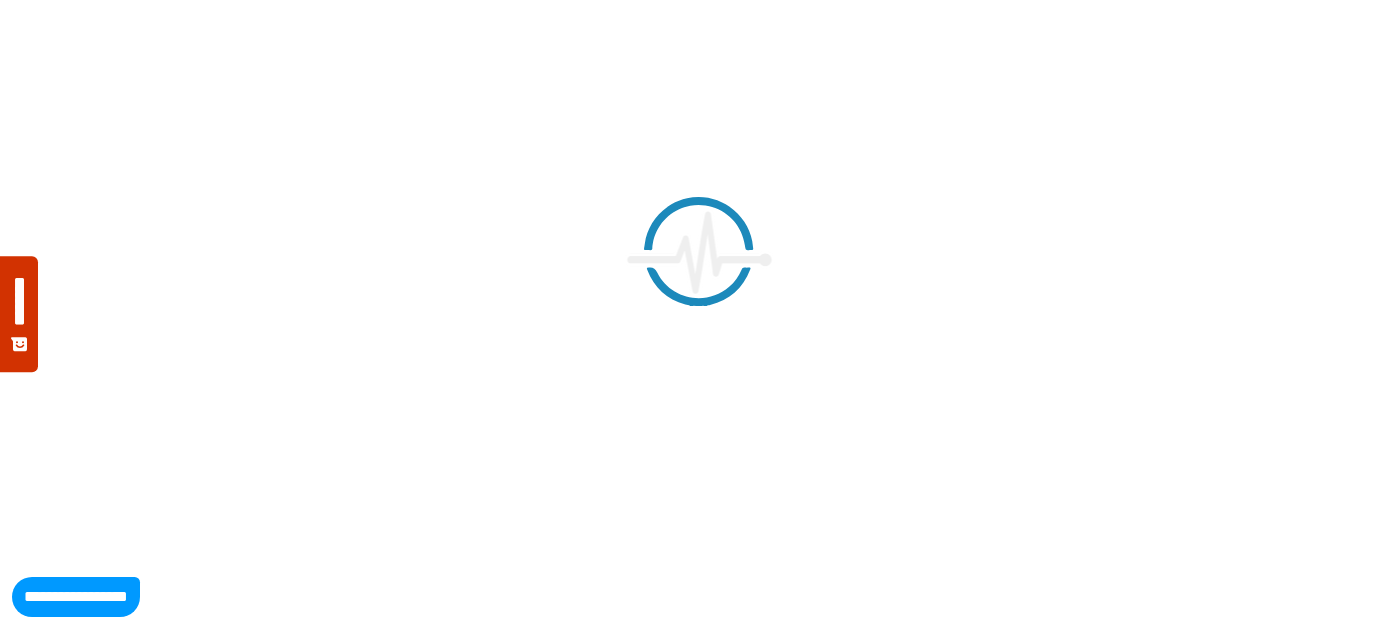 scroll, scrollTop: 0, scrollLeft: 0, axis: both 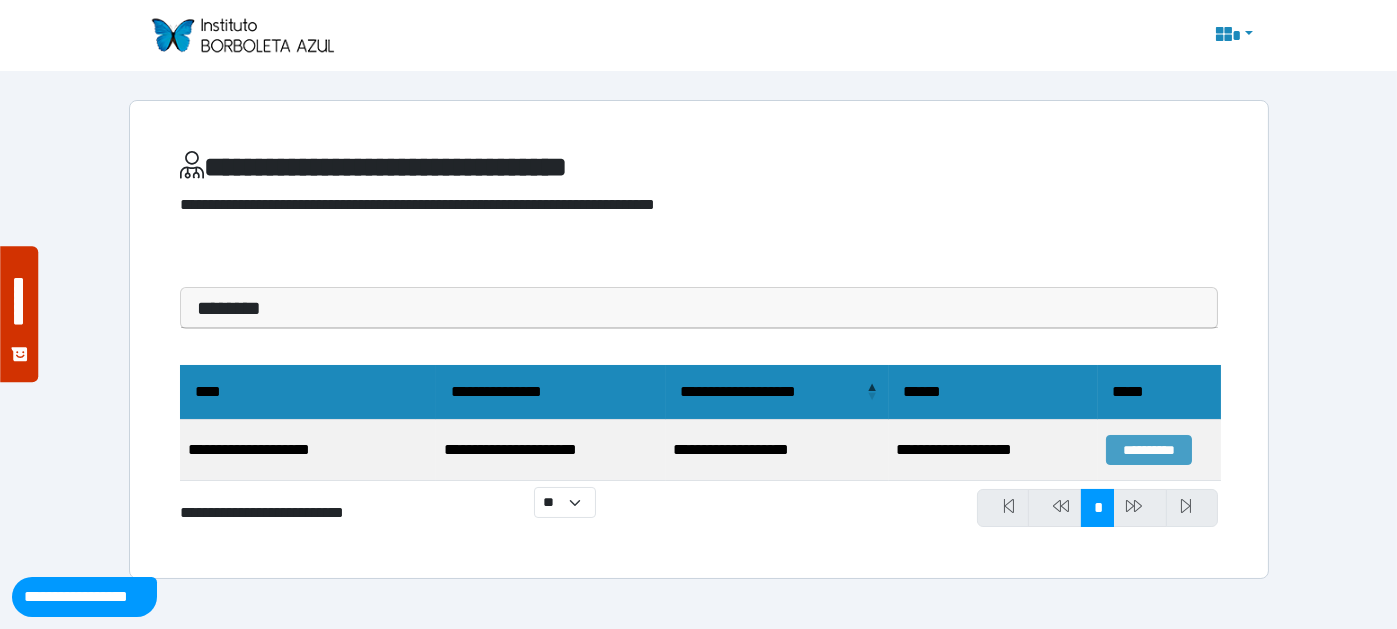 click on "**********" at bounding box center (1149, 450) 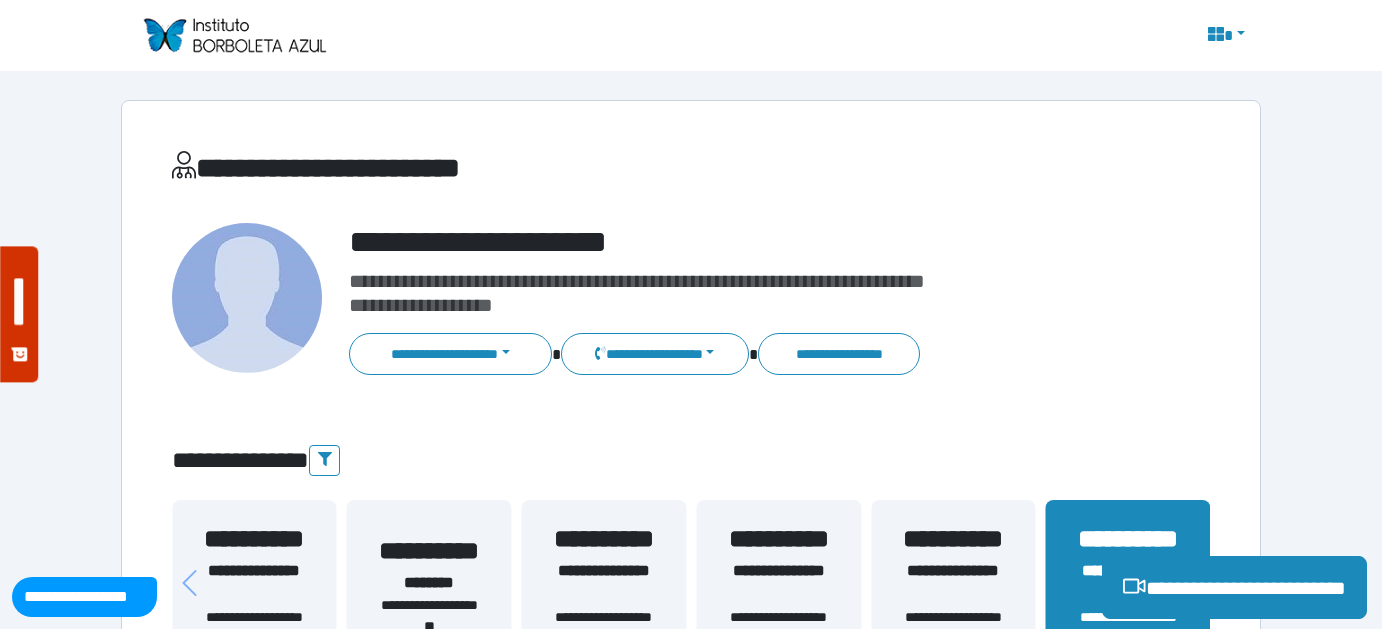 scroll, scrollTop: 0, scrollLeft: 0, axis: both 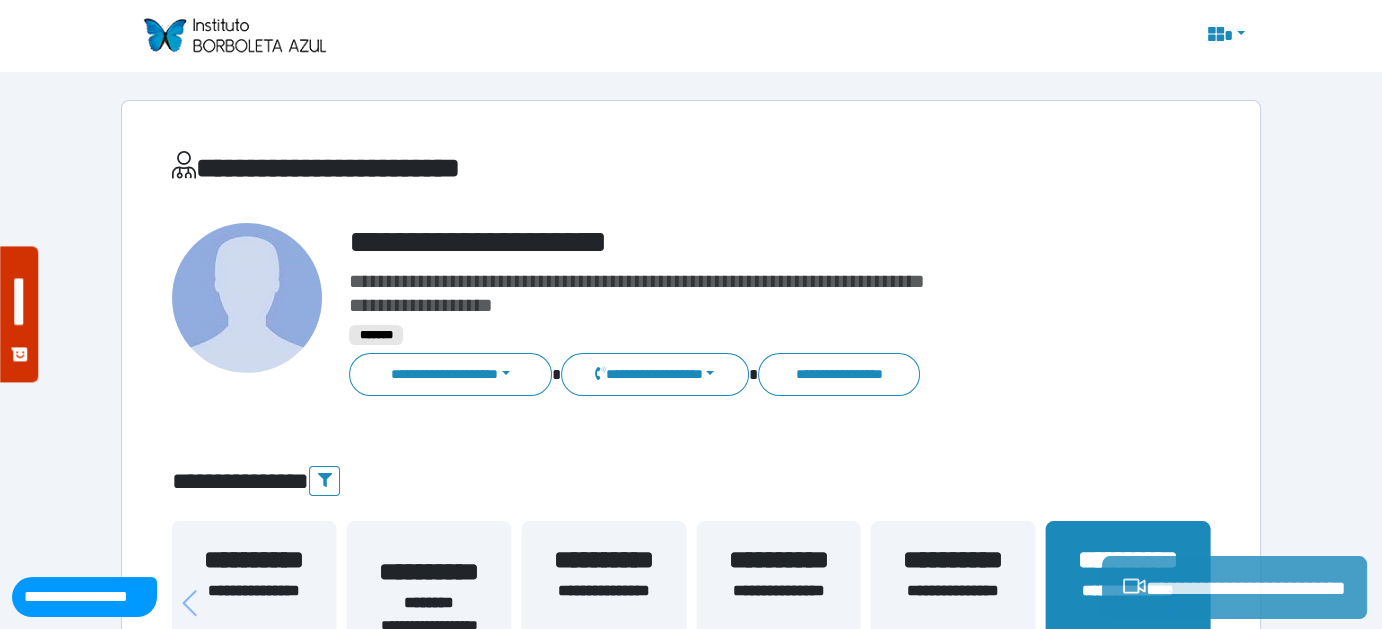 click on "**********" at bounding box center [1234, 587] 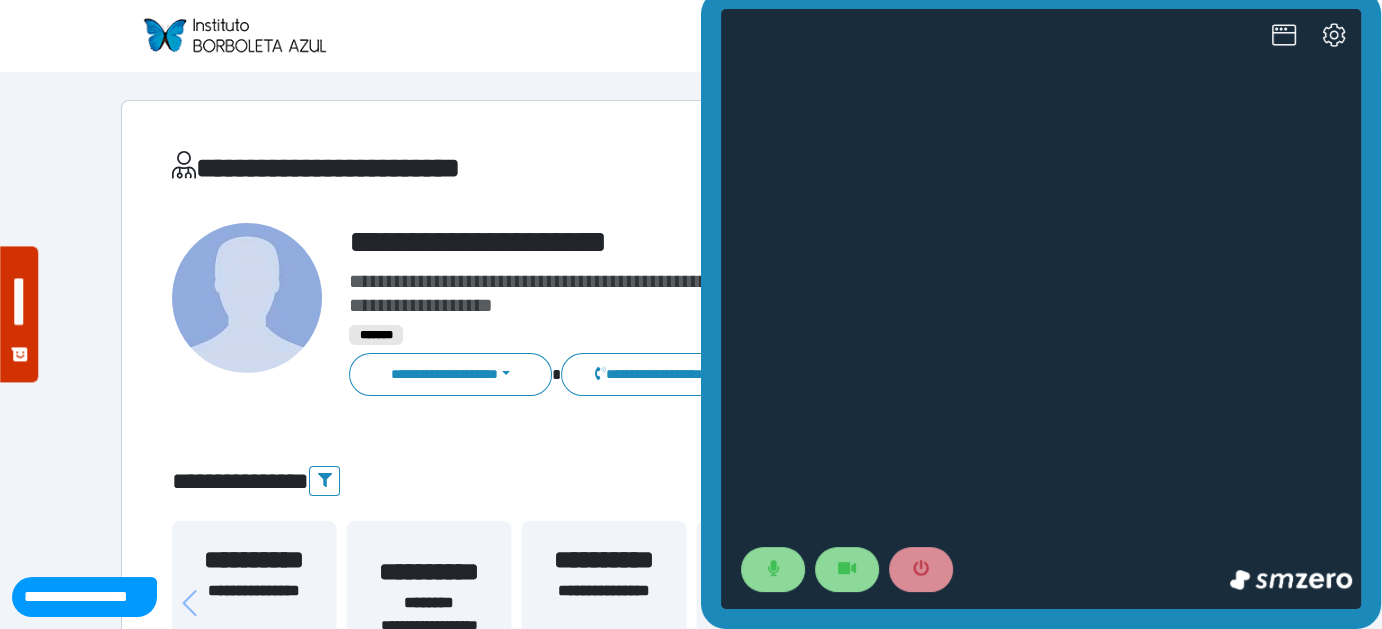 scroll, scrollTop: 0, scrollLeft: 0, axis: both 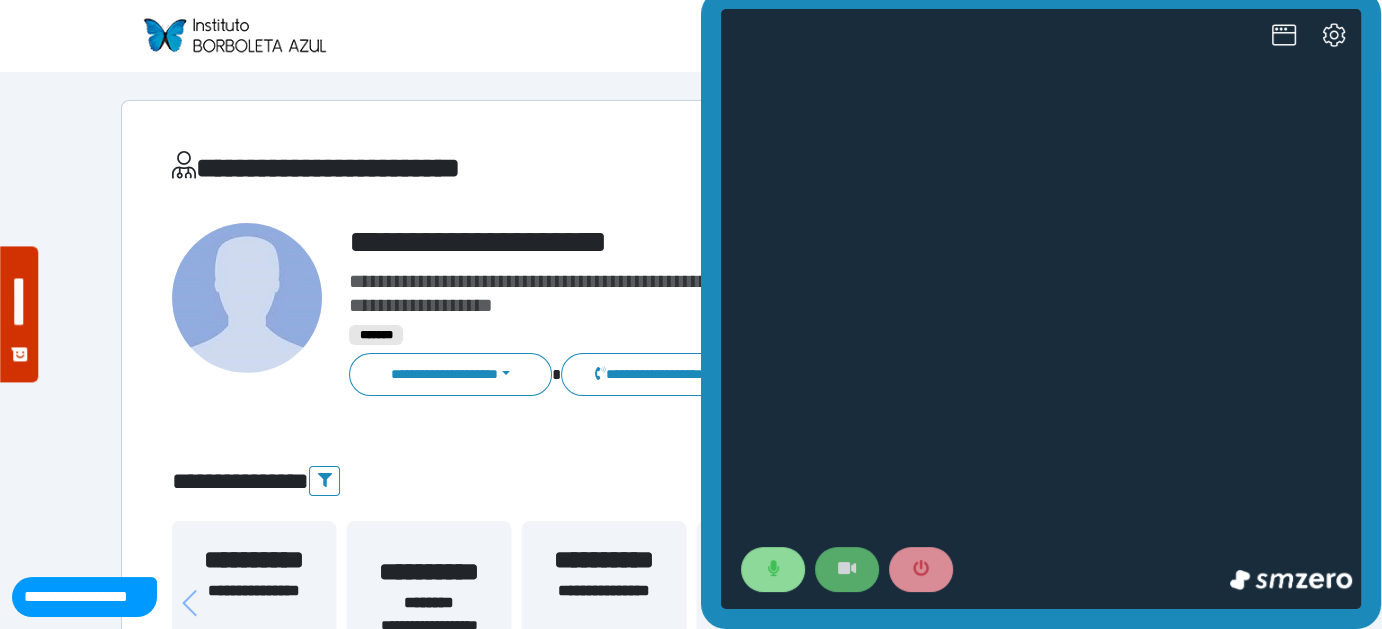 click 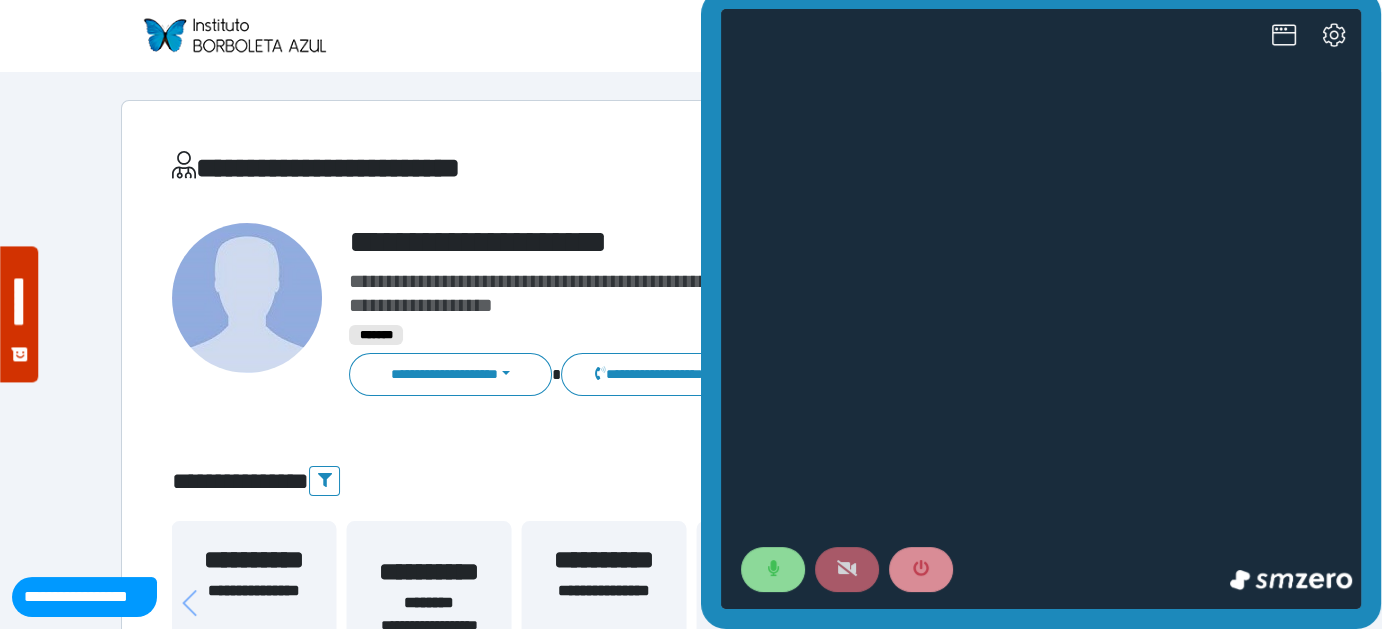 click 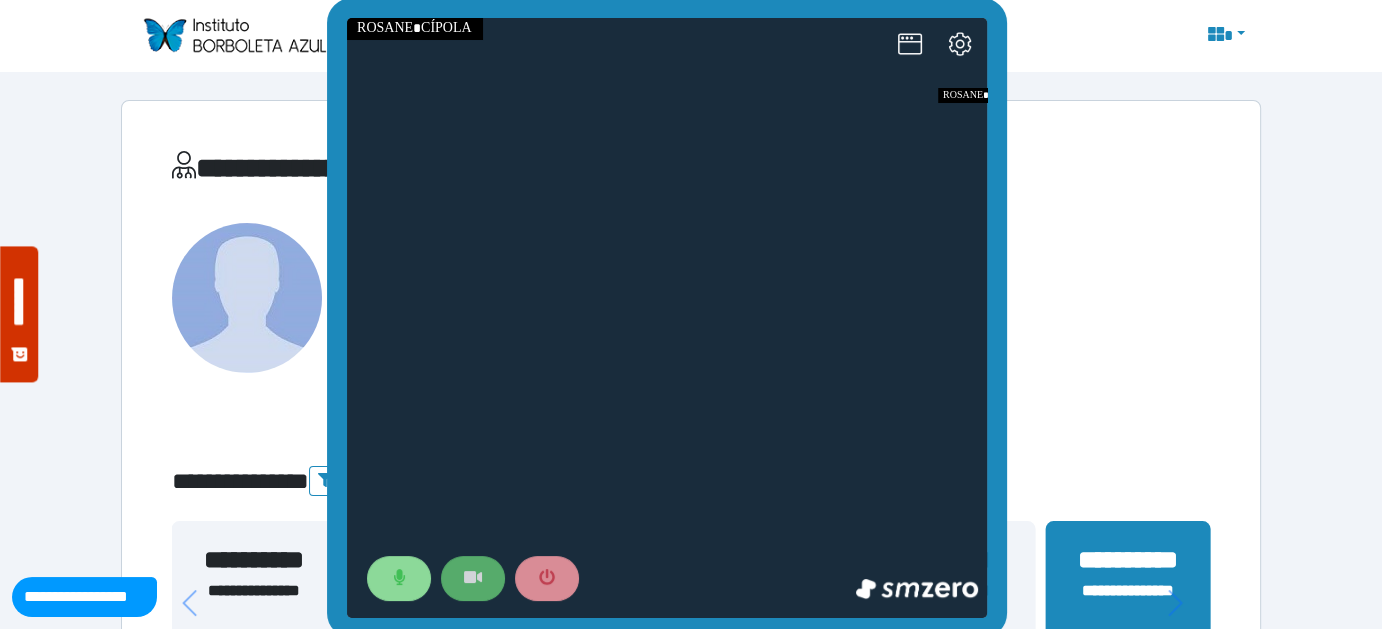 drag, startPoint x: 1128, startPoint y: 3, endPoint x: 754, endPoint y: 12, distance: 374.10828 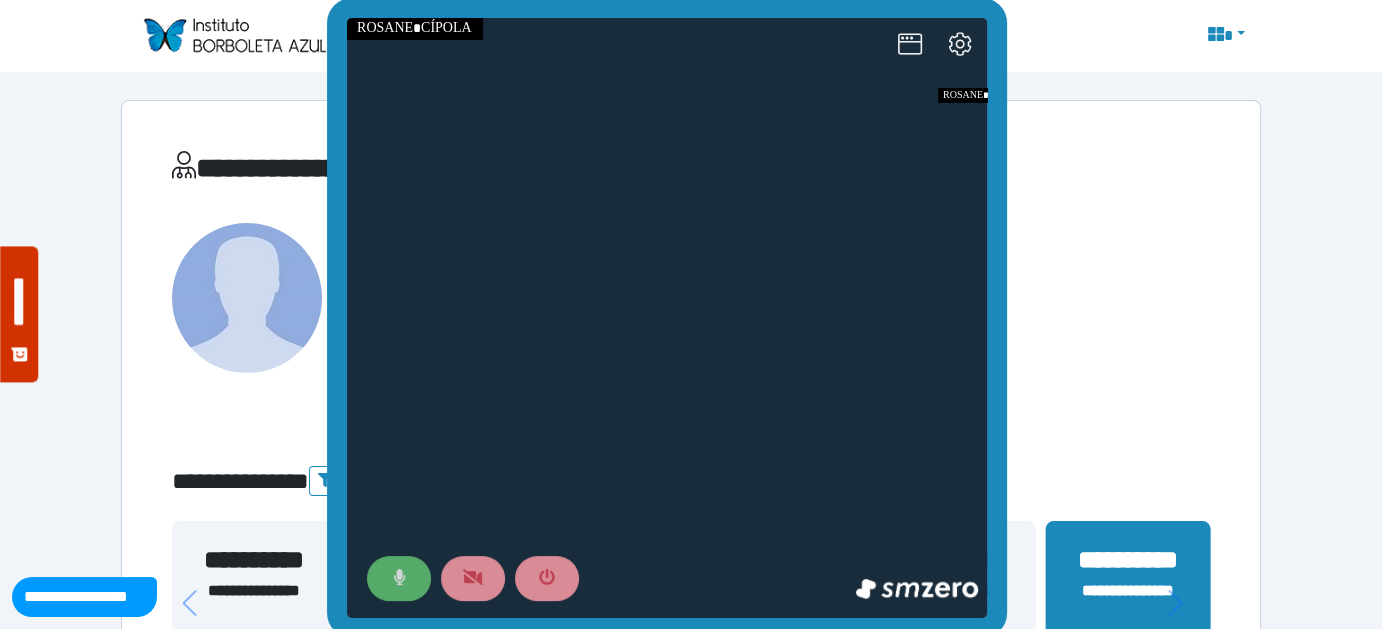click at bounding box center [398, 578] 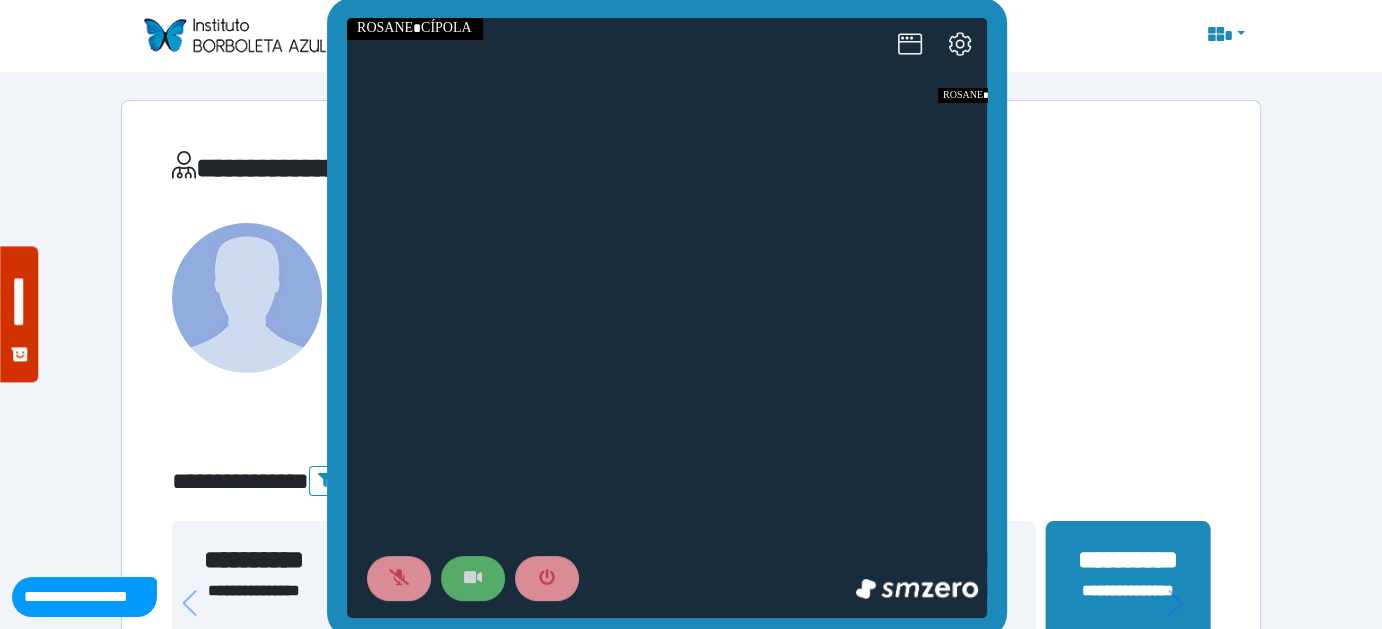 click at bounding box center [472, 578] 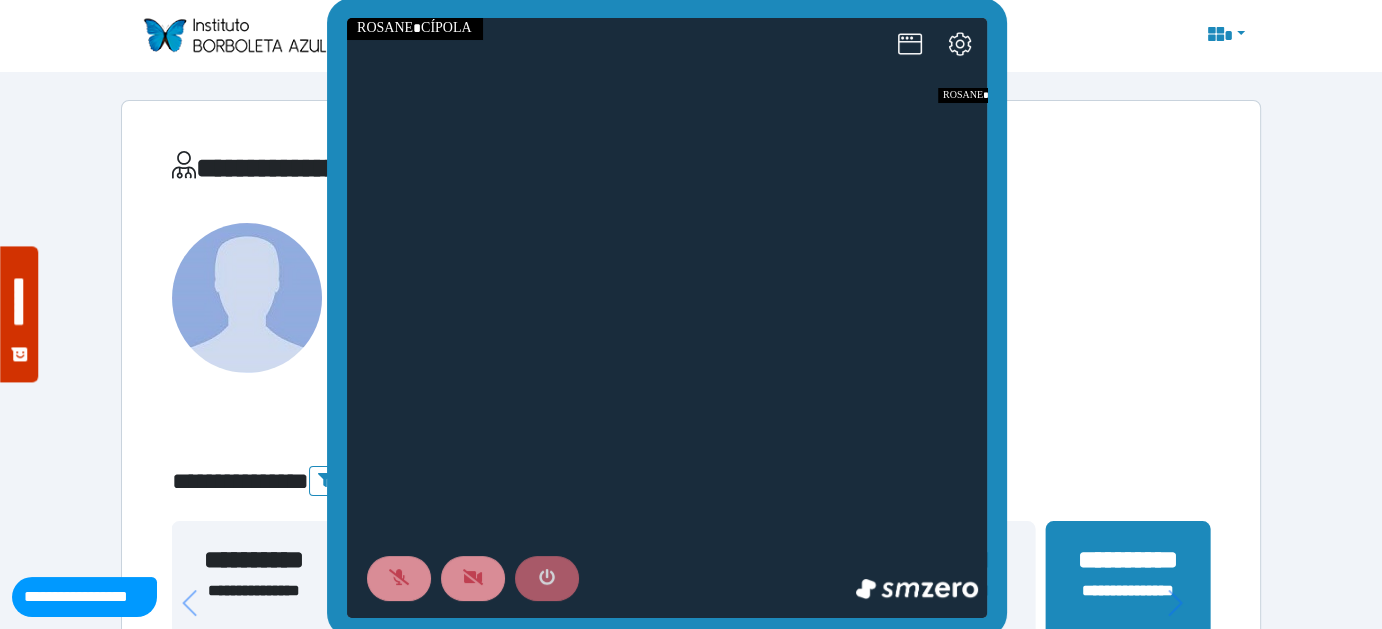 click at bounding box center [546, 578] 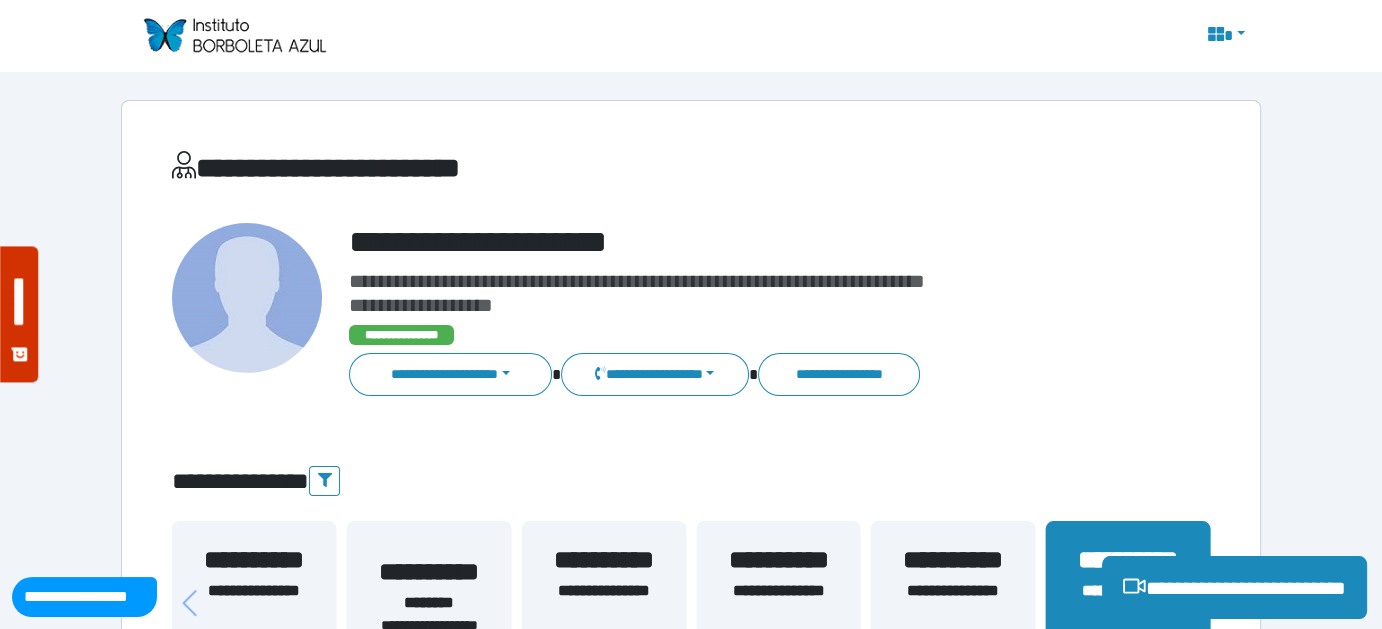 click on "**********" at bounding box center [691, 2251] 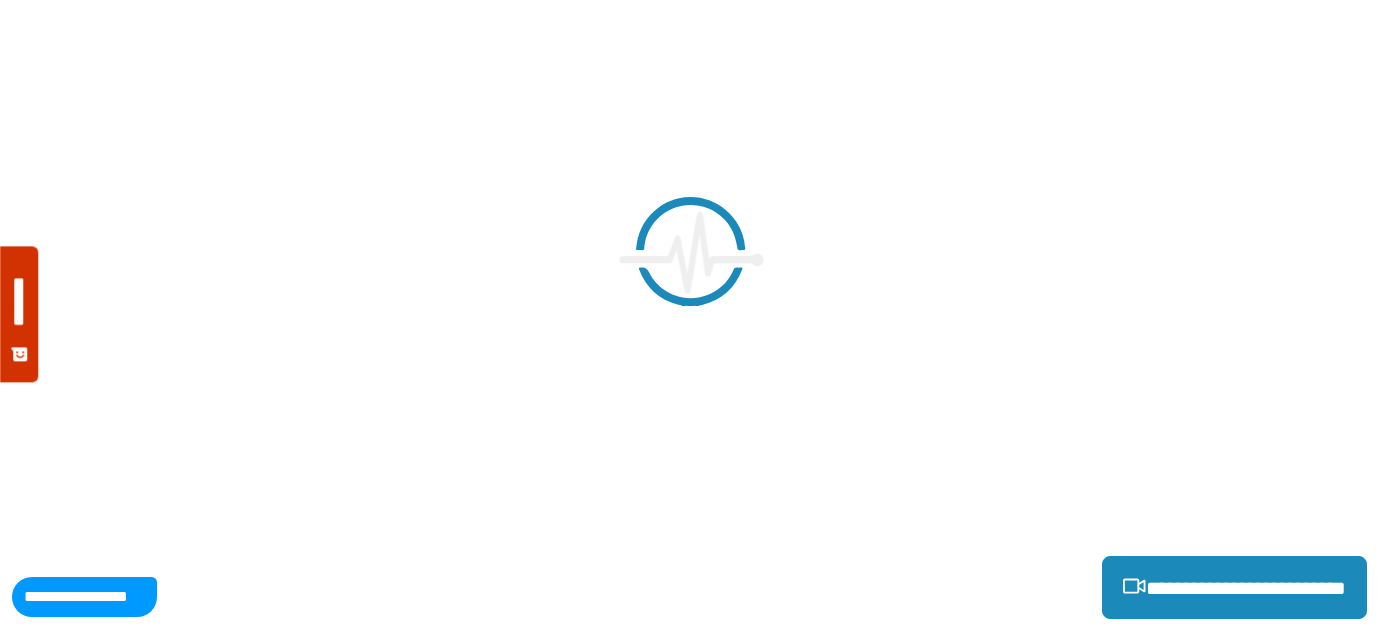 scroll, scrollTop: 0, scrollLeft: 0, axis: both 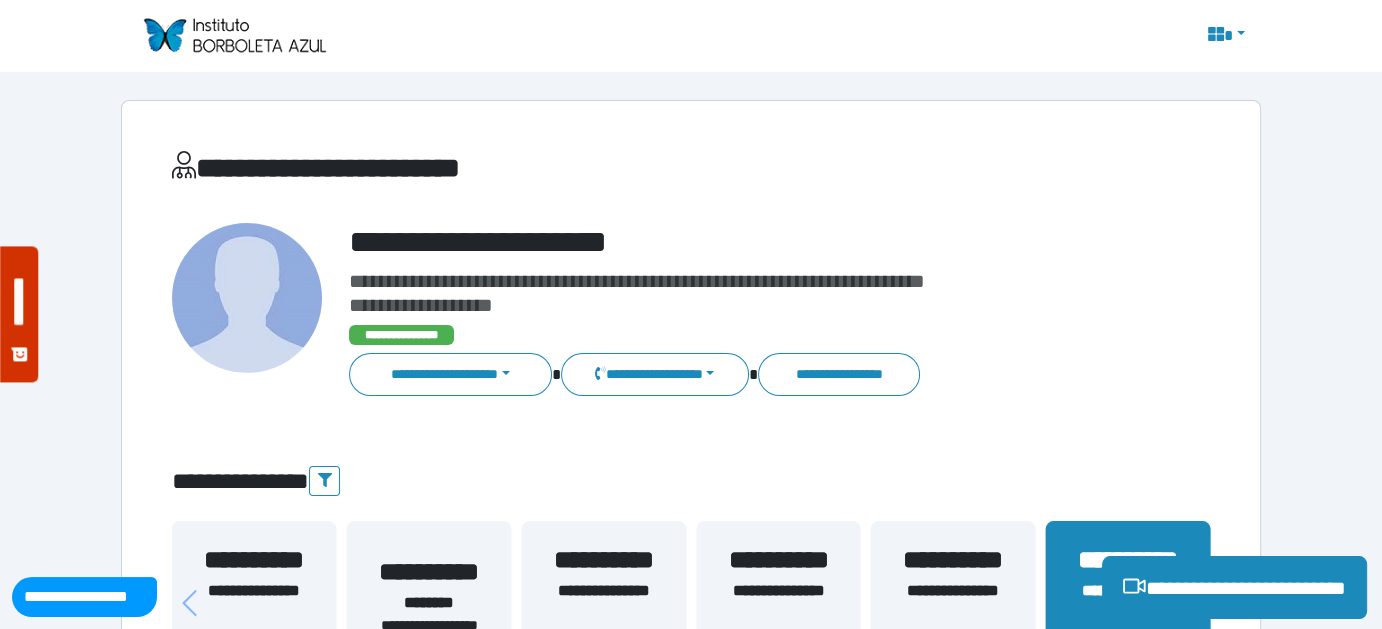 click on "**********" at bounding box center (691, 2251) 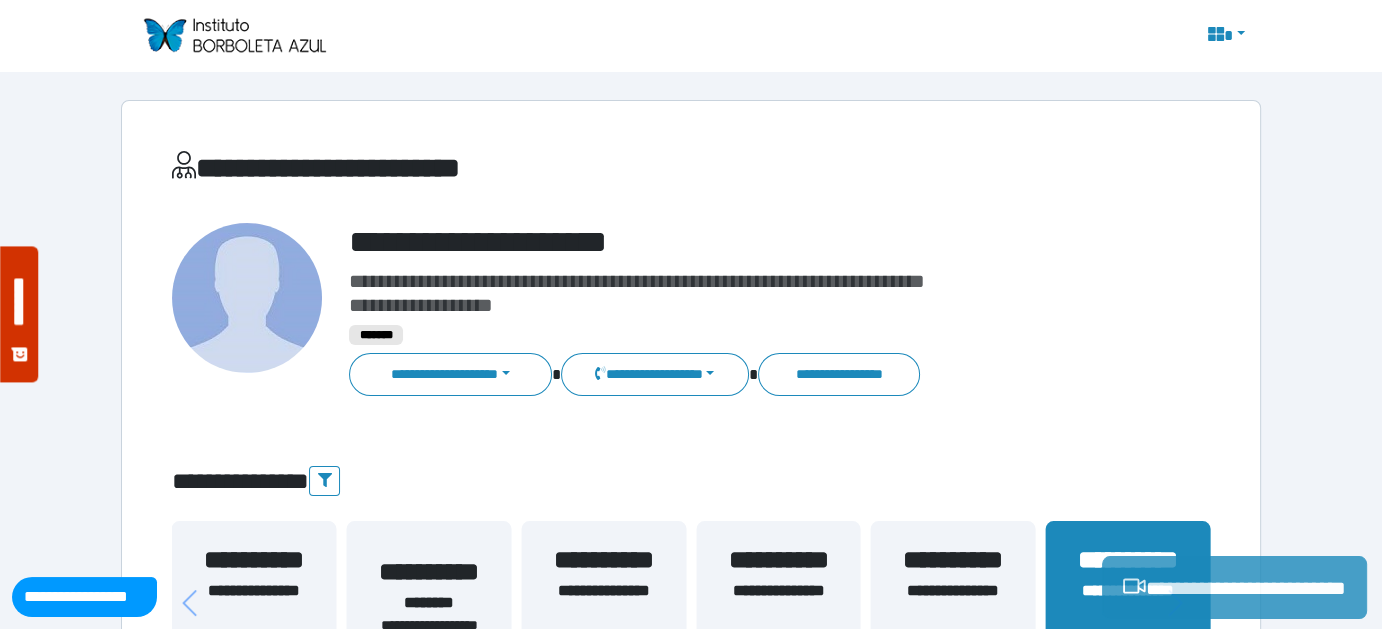 click on "**********" at bounding box center (1234, 587) 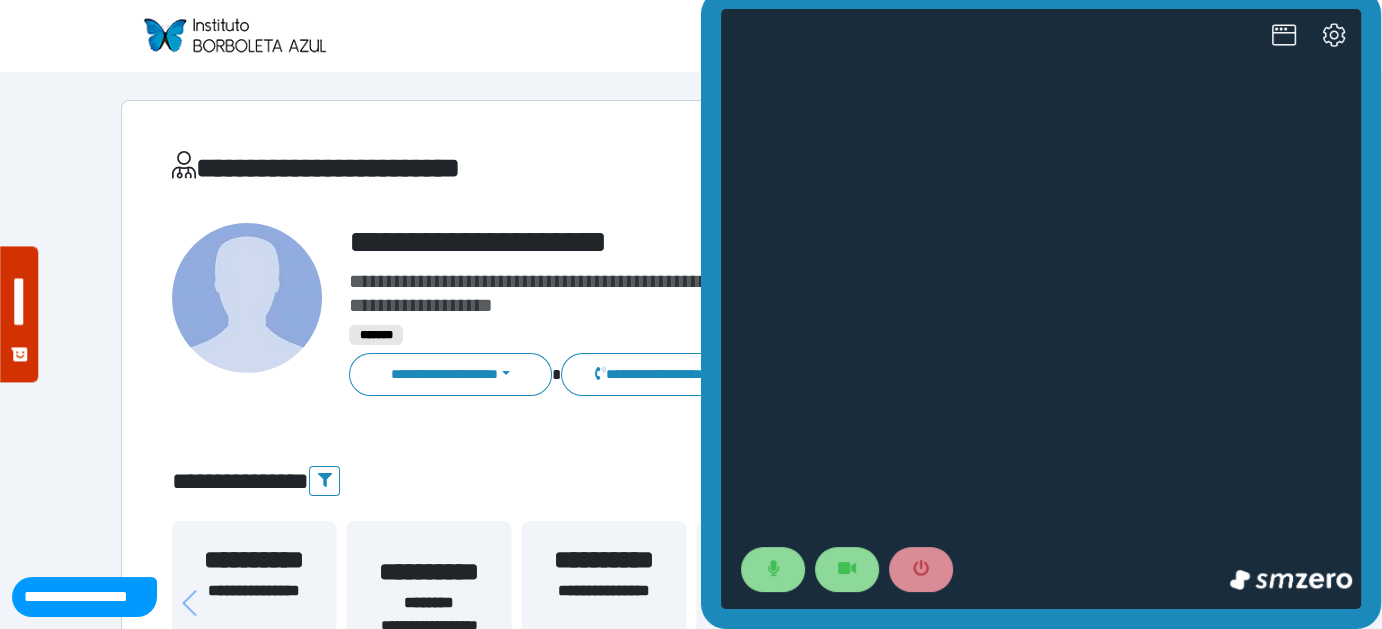 scroll, scrollTop: 0, scrollLeft: 0, axis: both 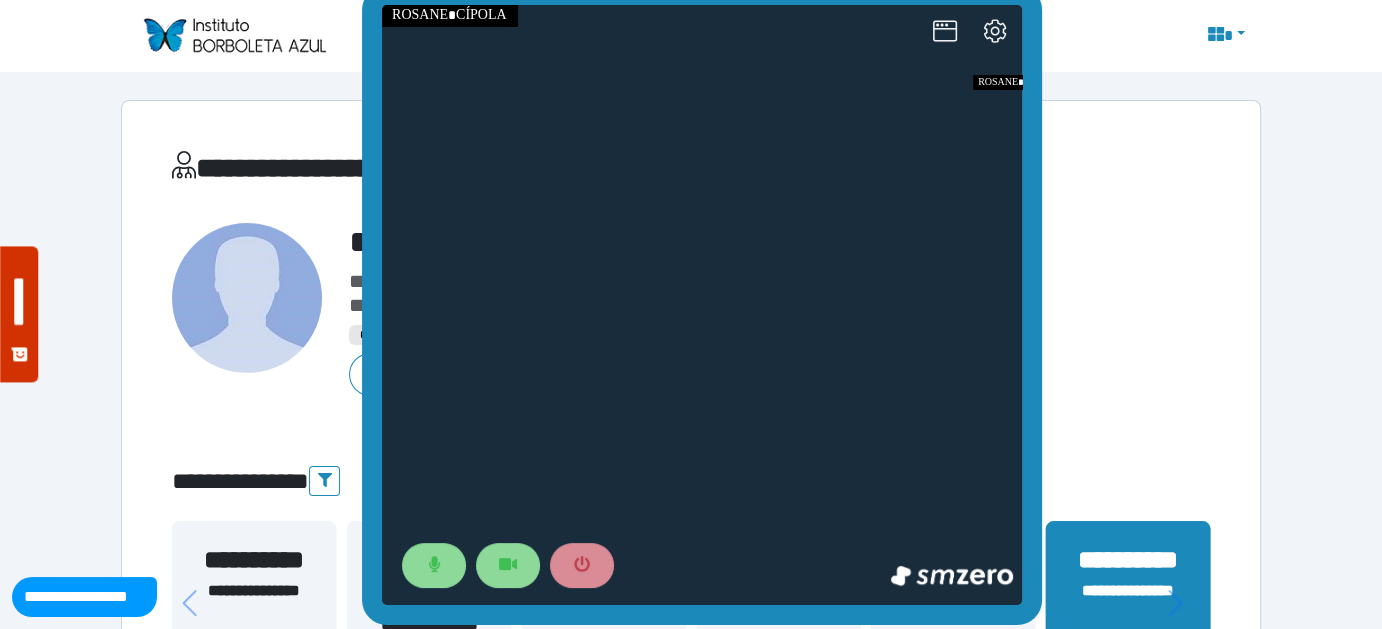 drag, startPoint x: 1465, startPoint y: 8, endPoint x: 708, endPoint y: 35, distance: 757.4813 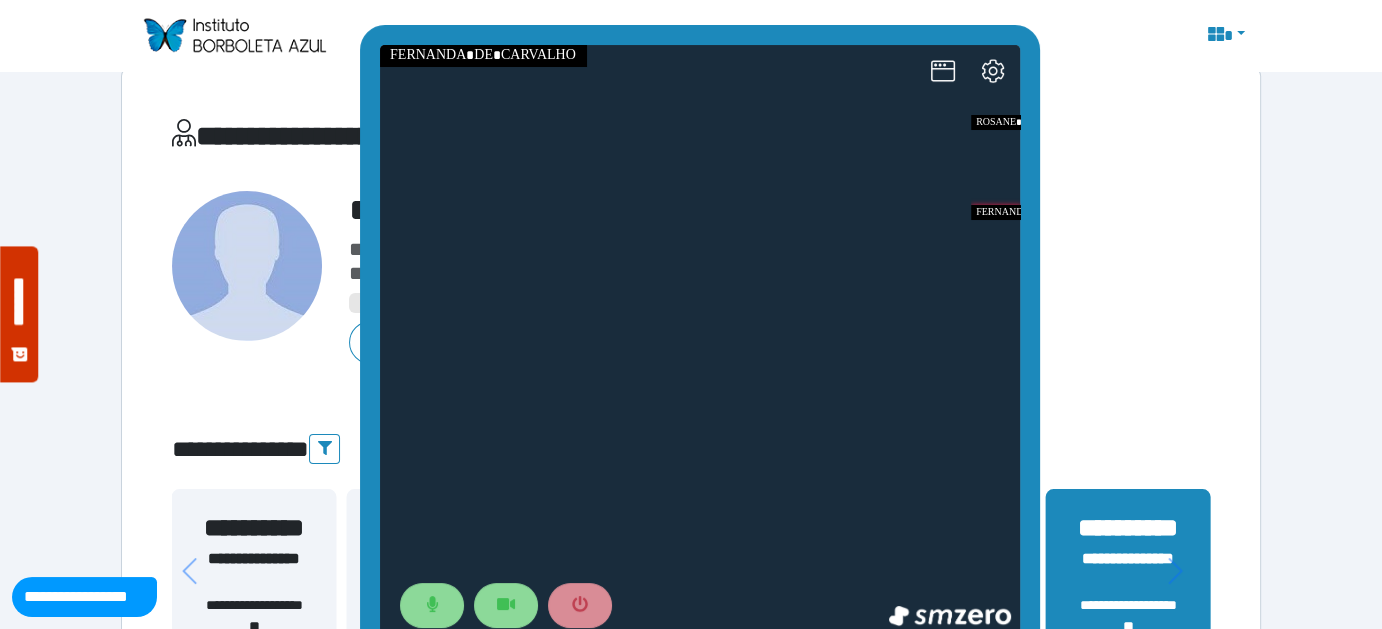 scroll, scrollTop: 52, scrollLeft: 0, axis: vertical 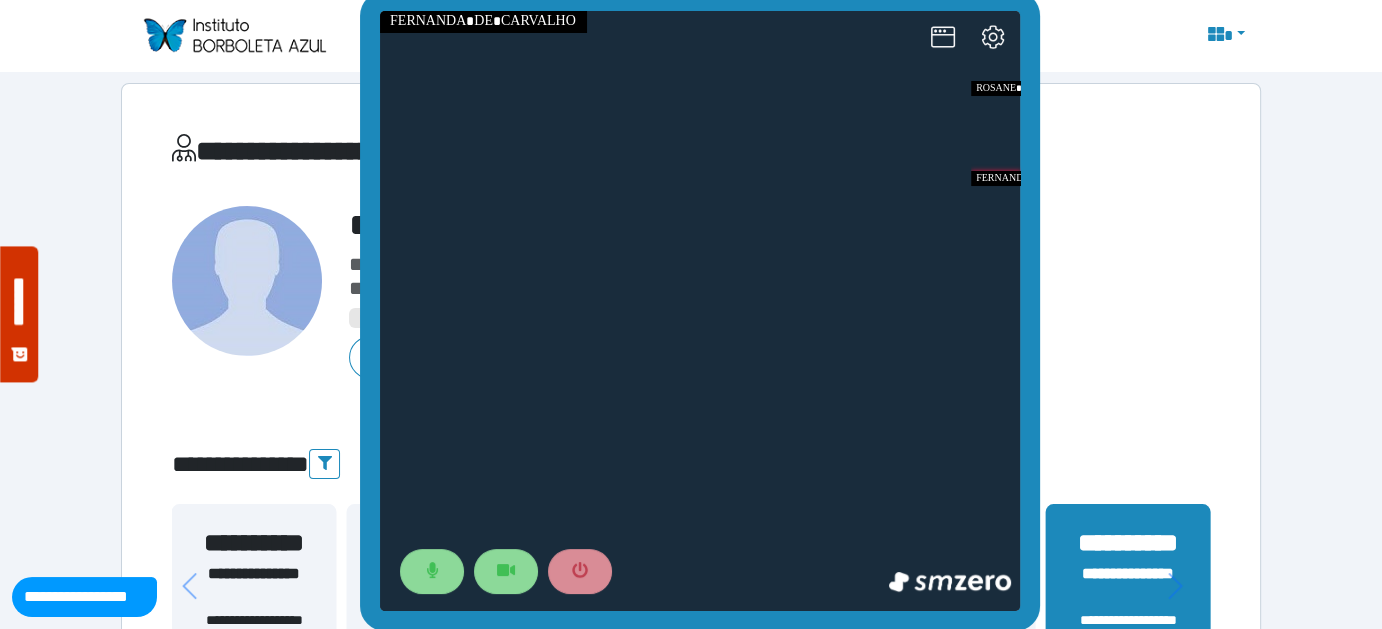 drag, startPoint x: 1096, startPoint y: 47, endPoint x: 716, endPoint y: 39, distance: 380.0842 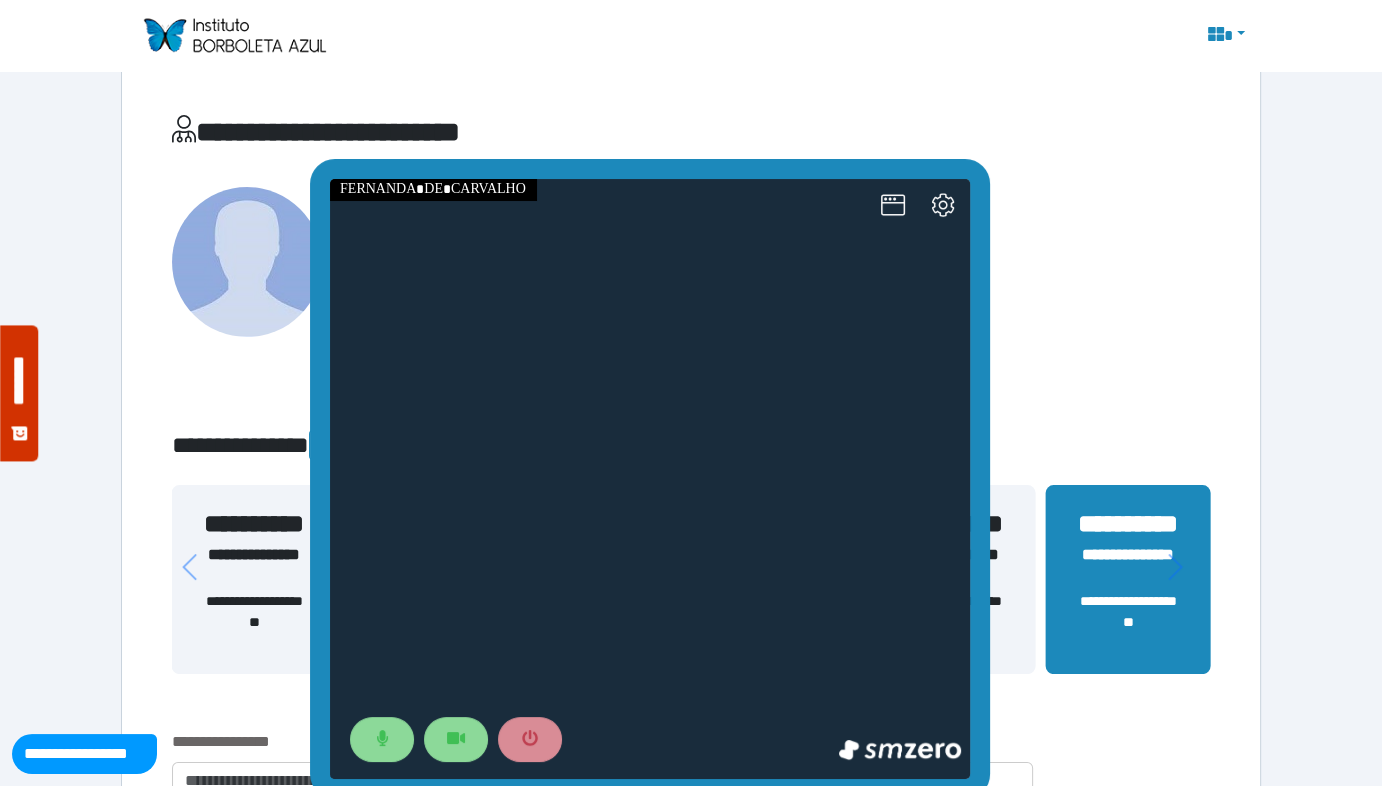 scroll, scrollTop: 55, scrollLeft: 0, axis: vertical 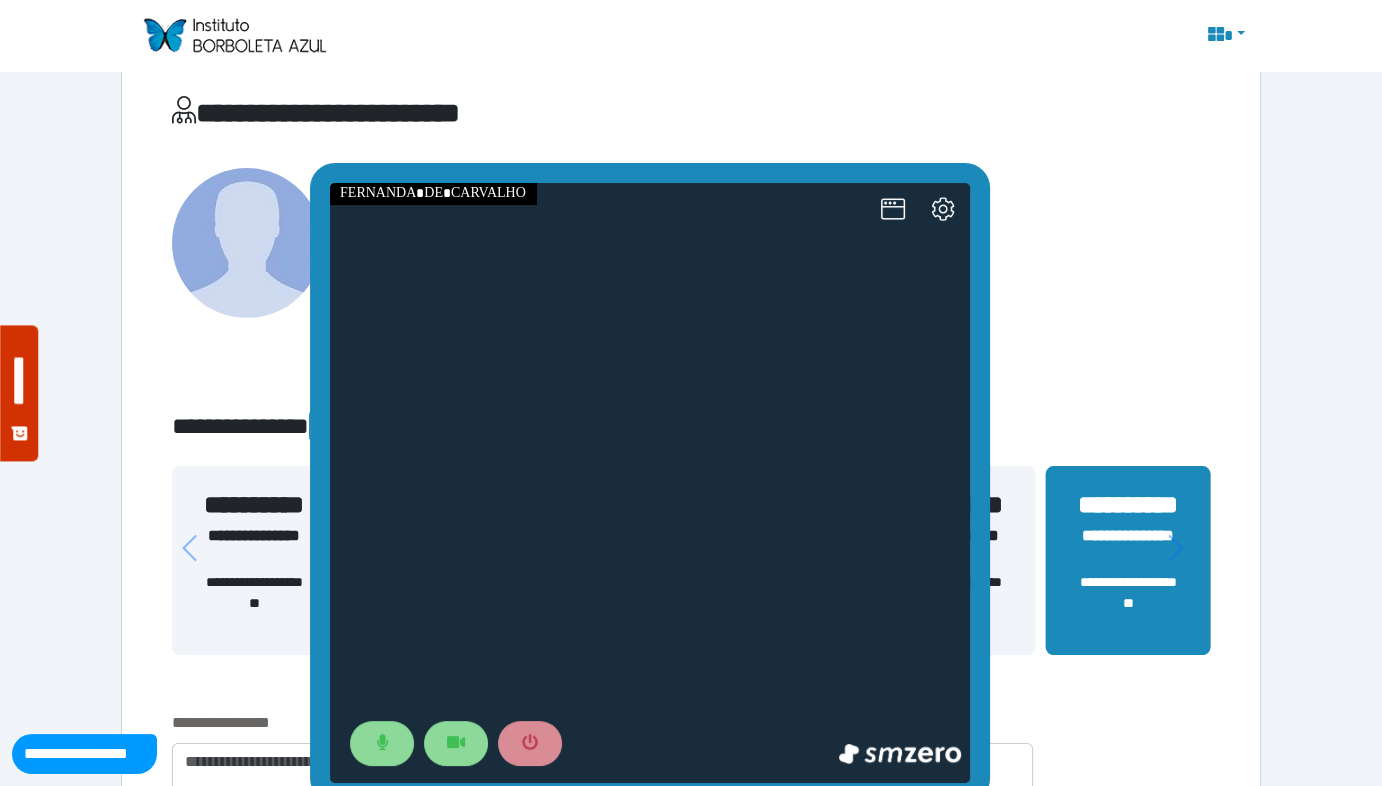 drag, startPoint x: 1053, startPoint y: 807, endPoint x: 761, endPoint y: 664, distance: 325.13535 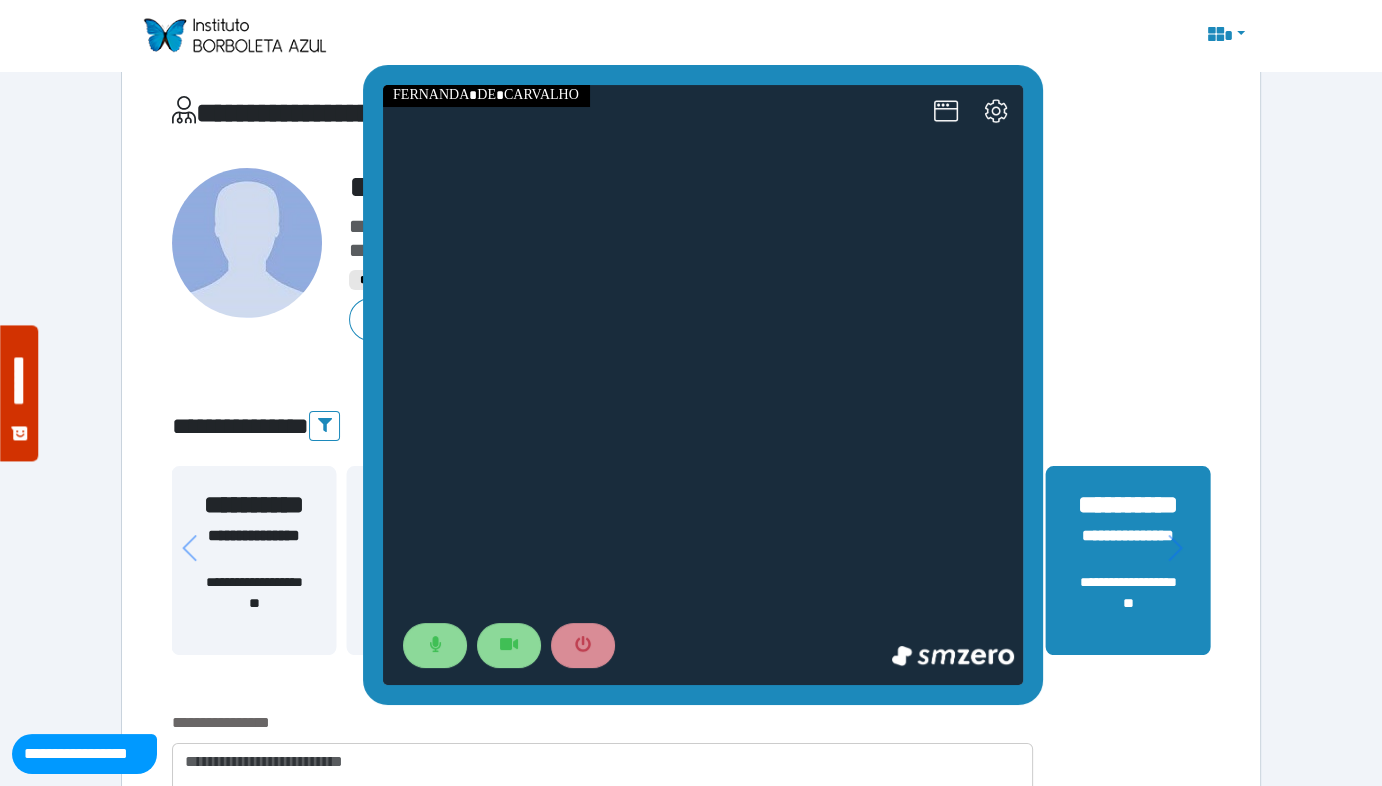 drag, startPoint x: 771, startPoint y: 175, endPoint x: 825, endPoint y: 76, distance: 112.76968 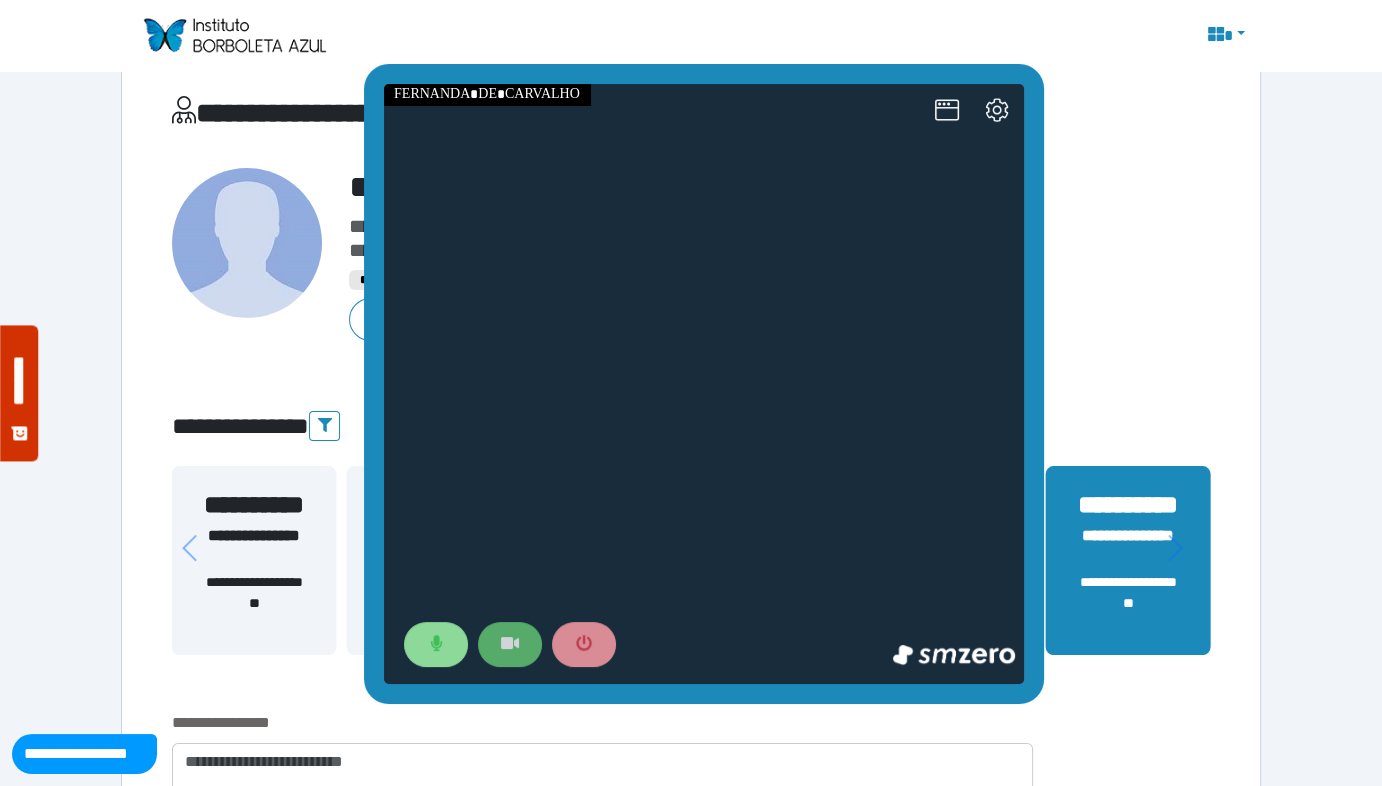 click at bounding box center [509, 644] 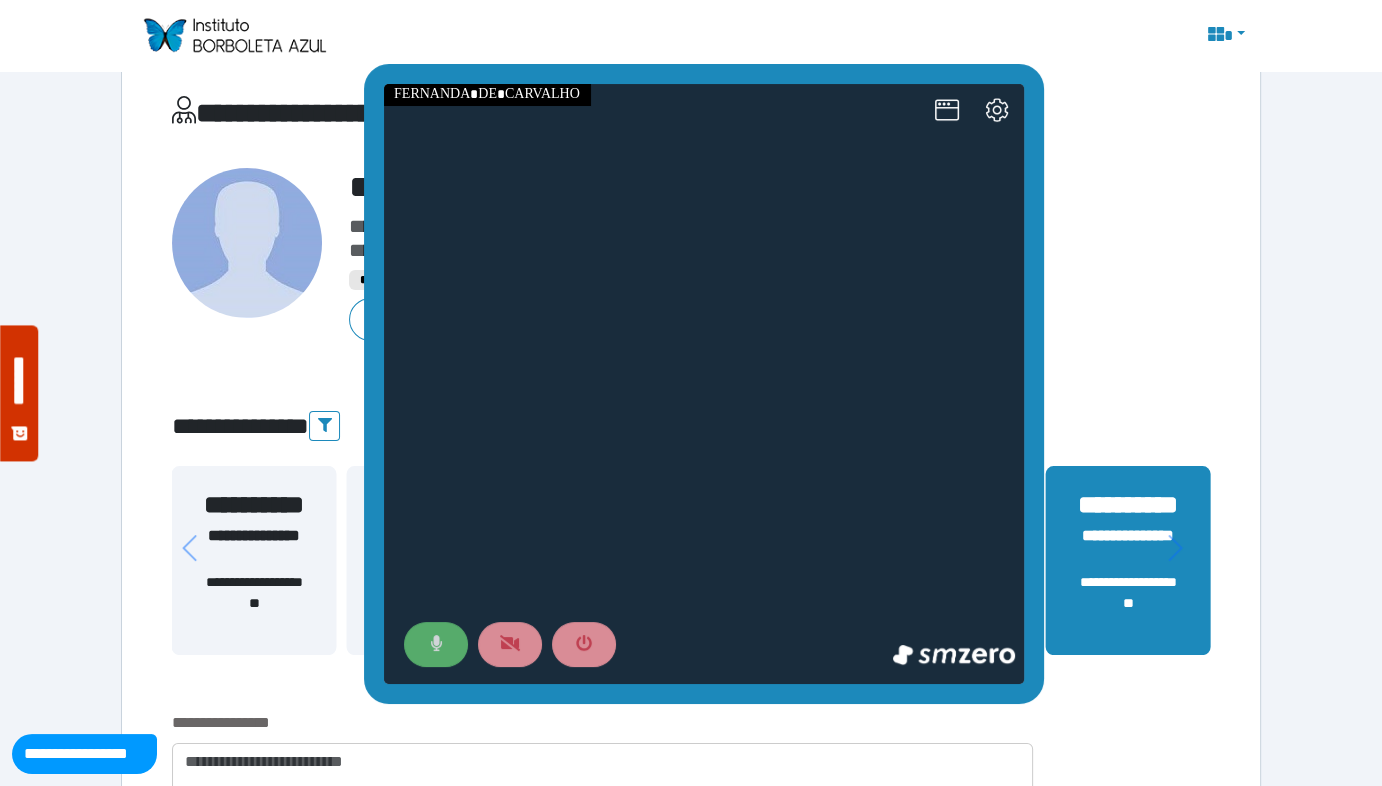 click 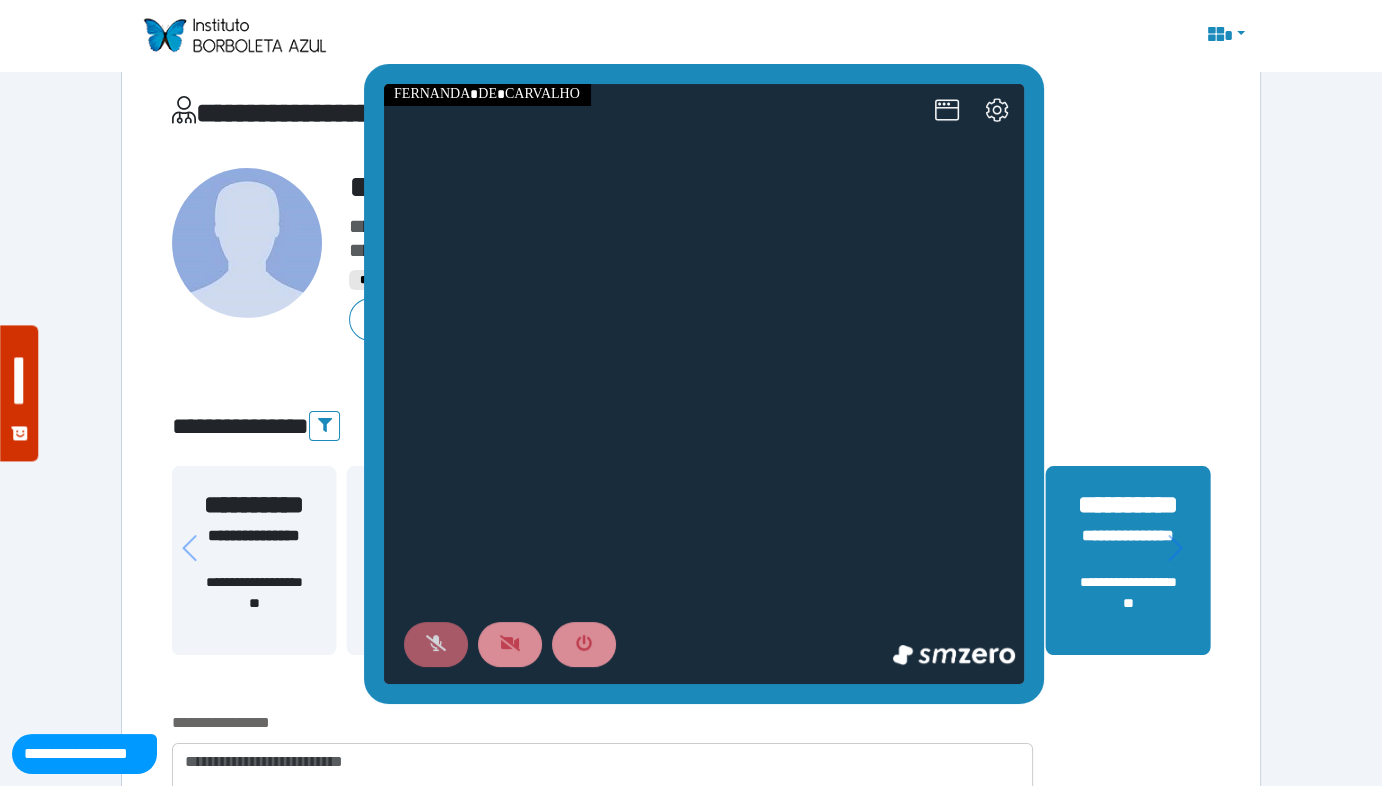 click 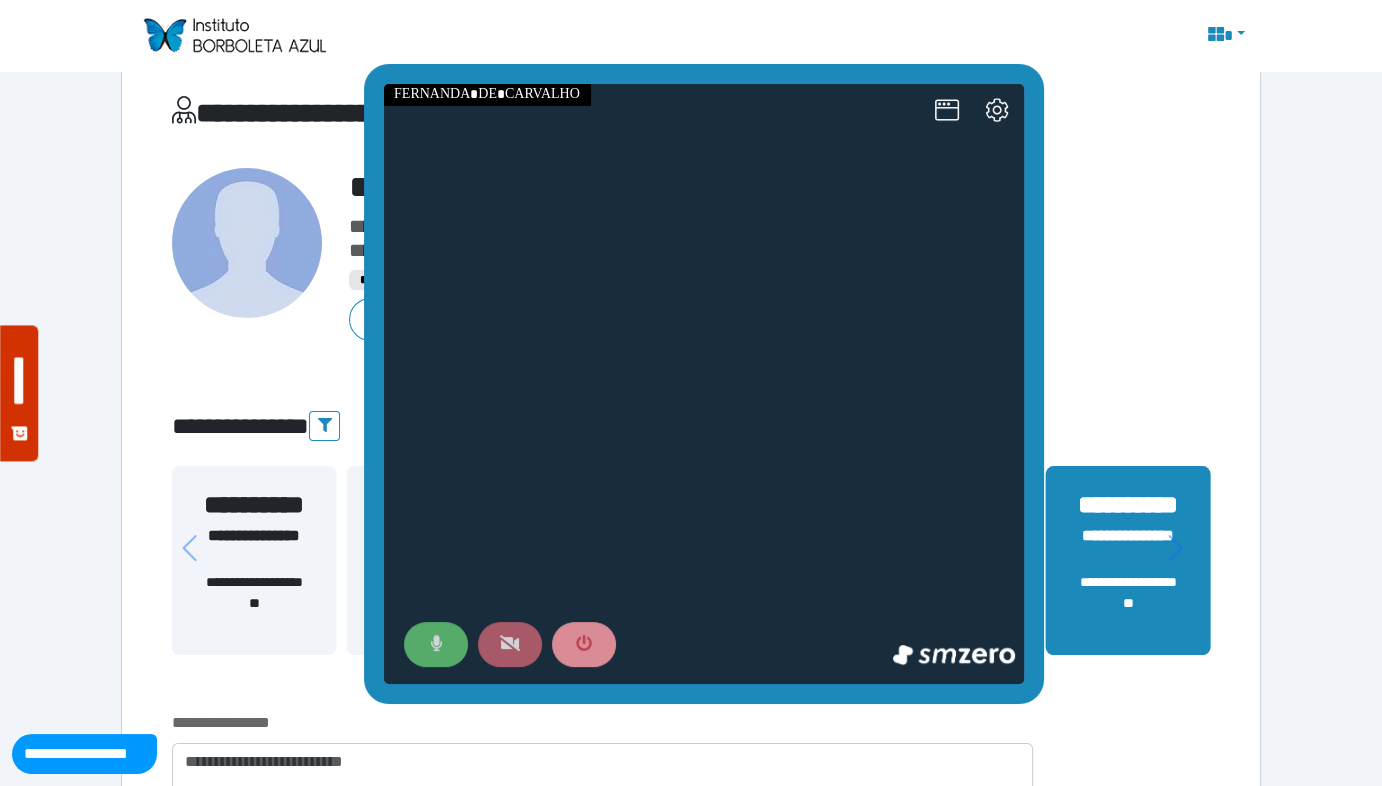 click 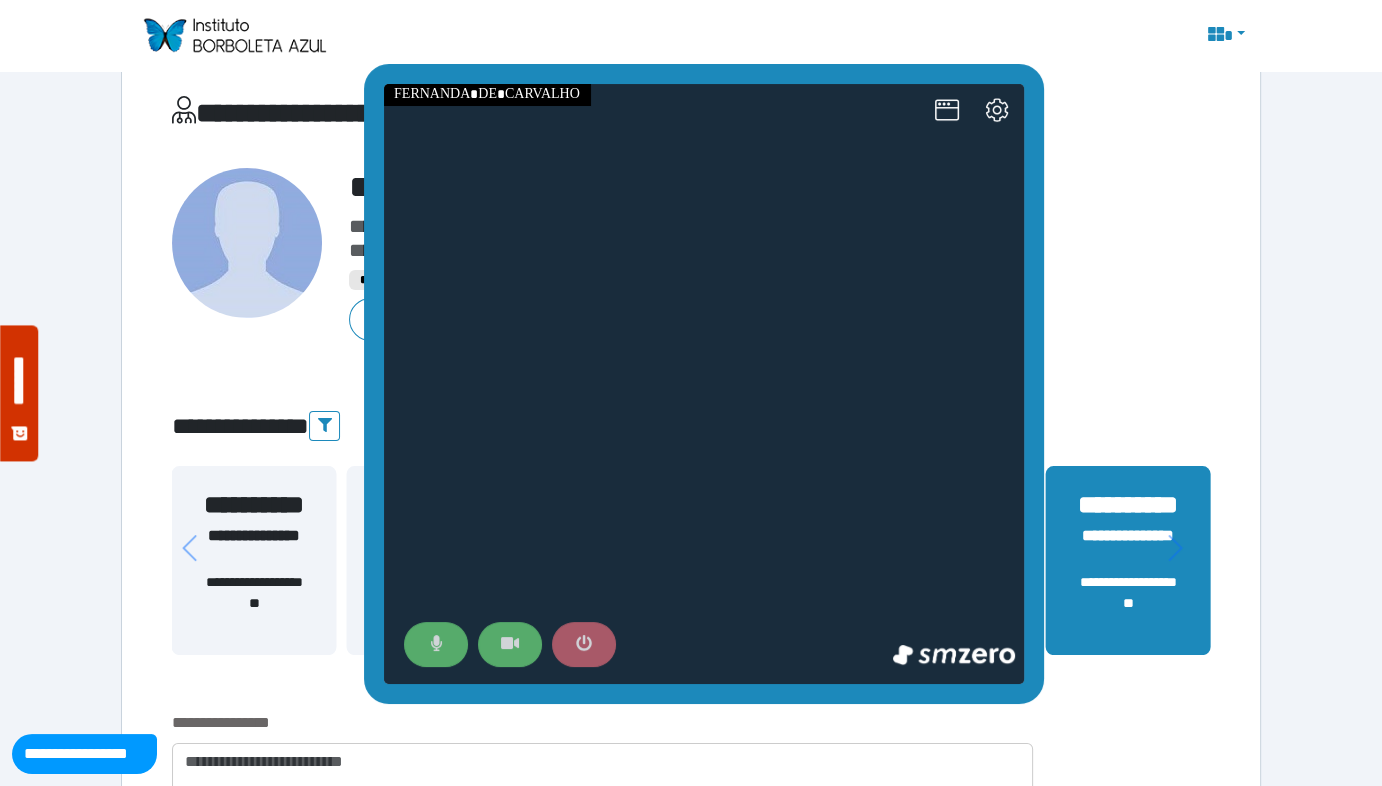 click 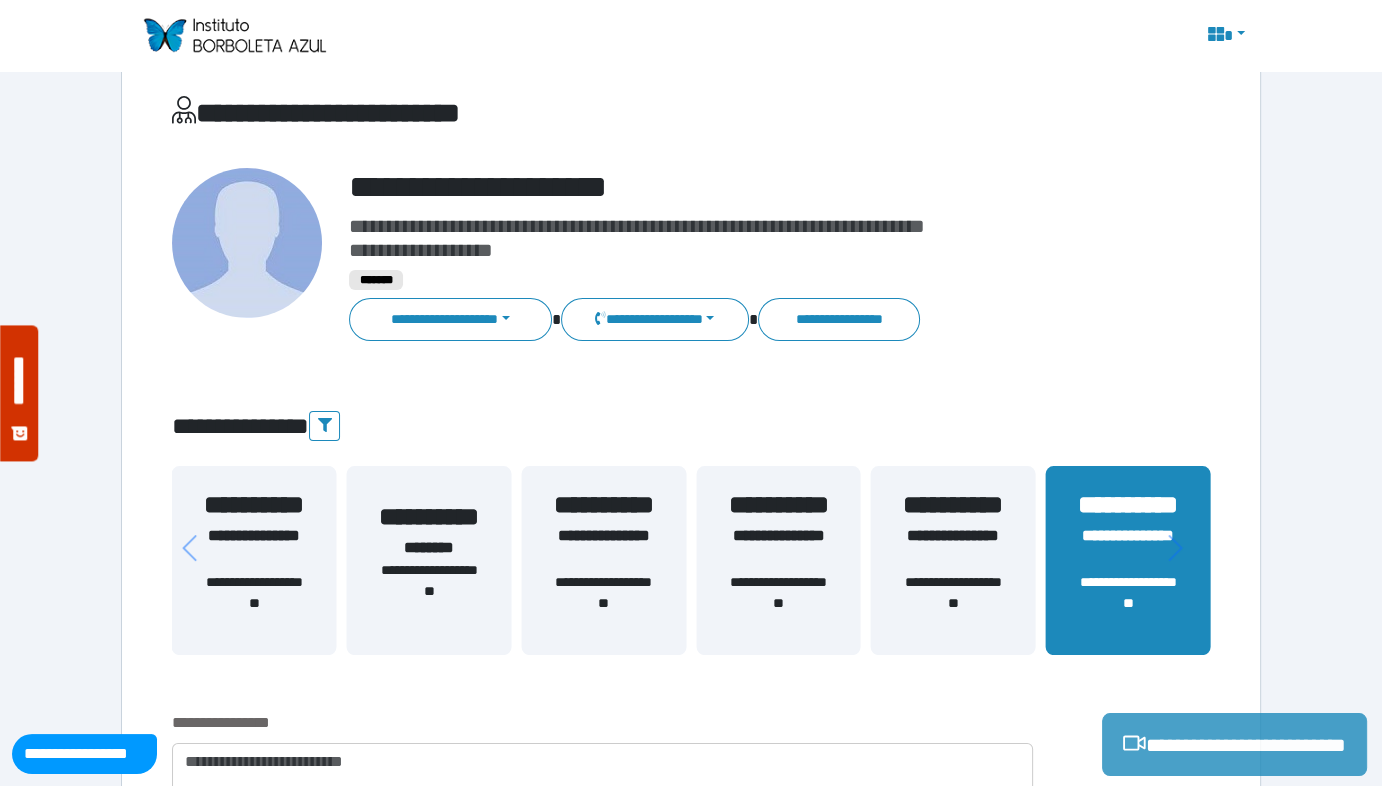 click on "**********" at bounding box center (1234, 744) 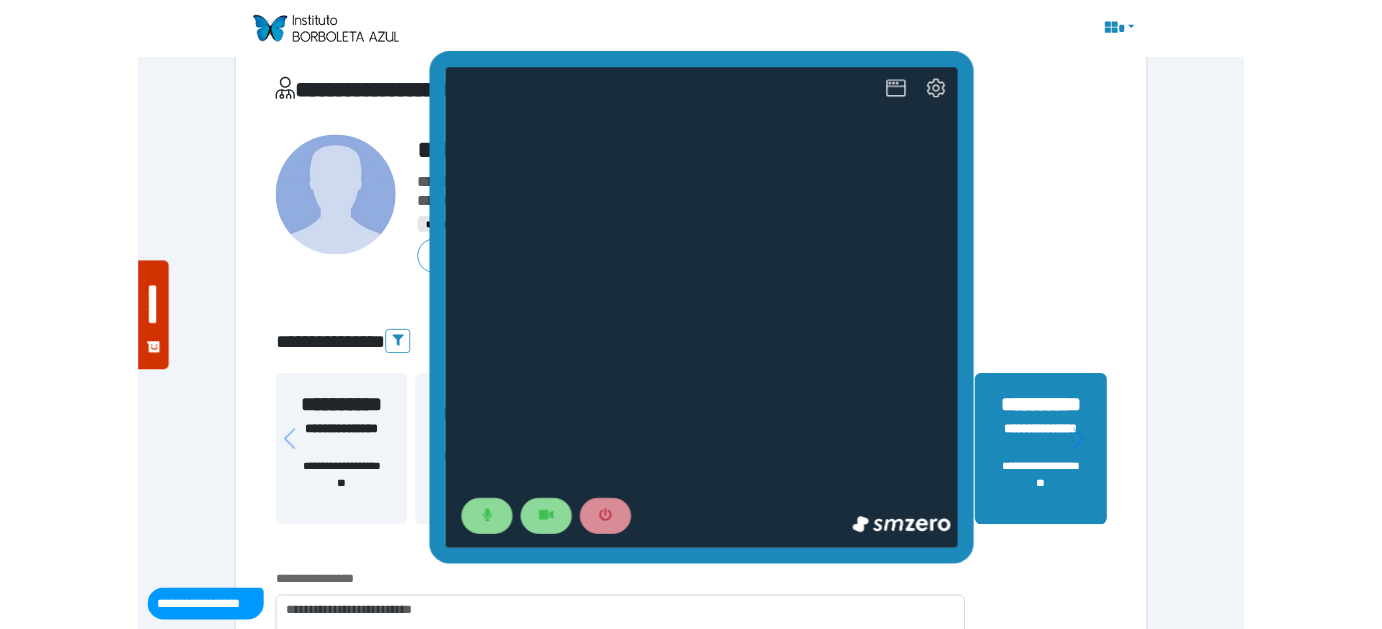 scroll, scrollTop: 0, scrollLeft: 0, axis: both 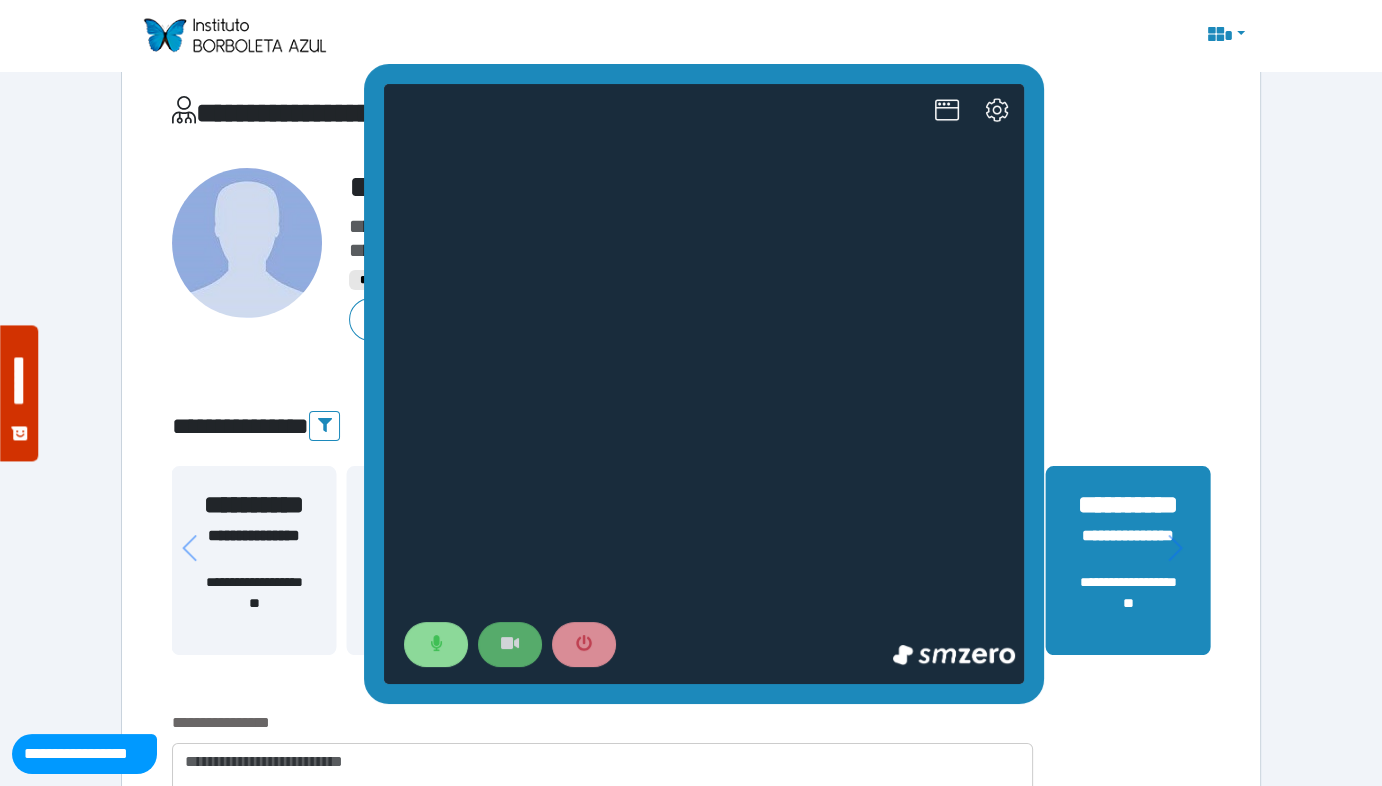 click at bounding box center [509, 644] 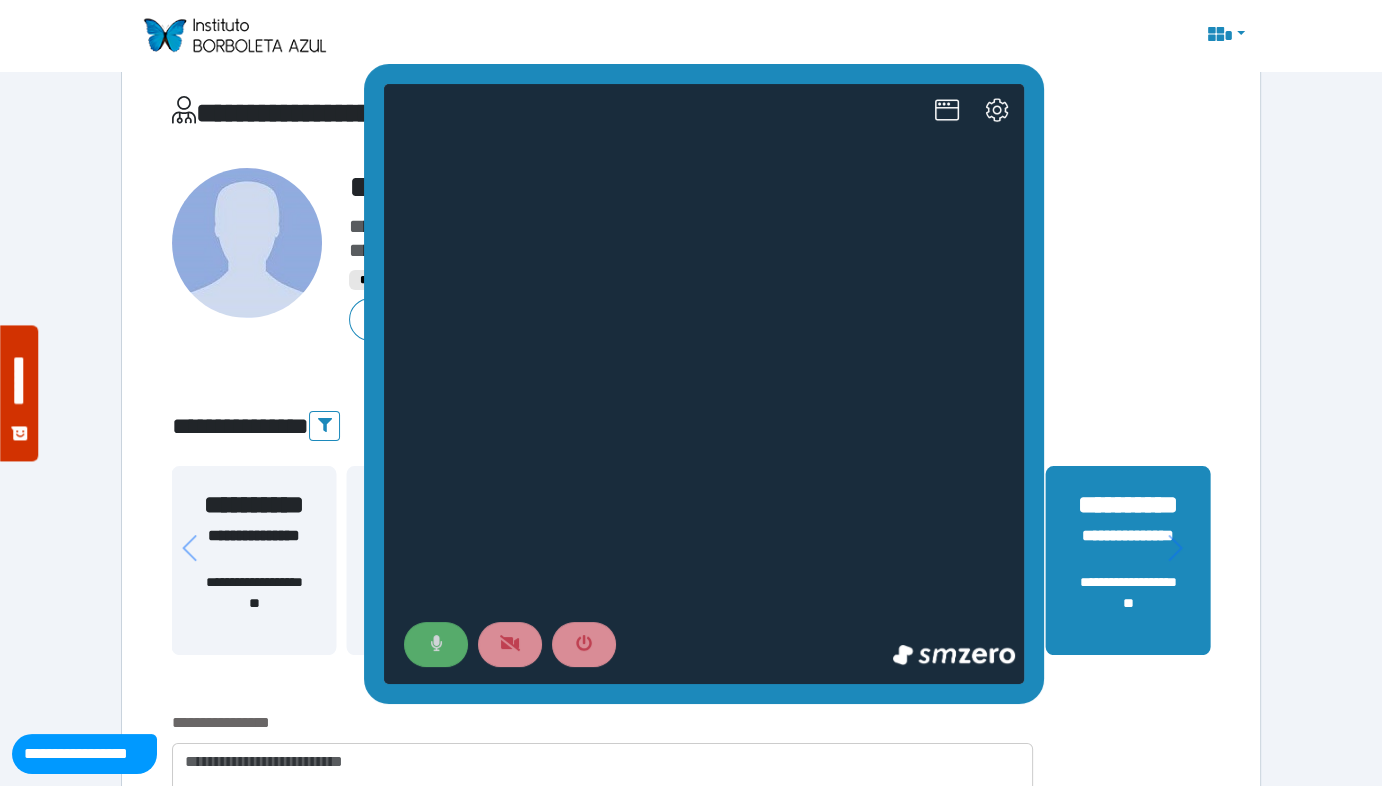 click at bounding box center (435, 644) 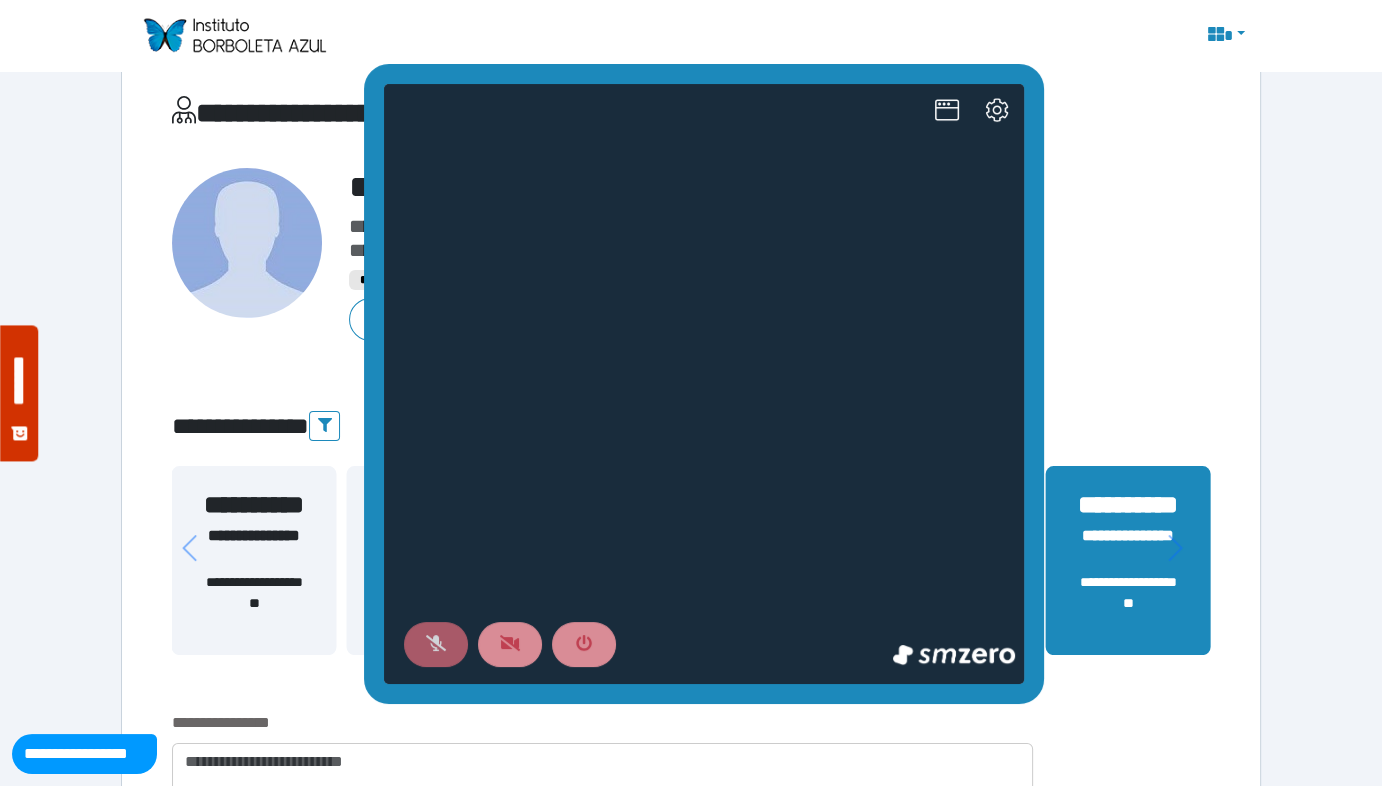 click 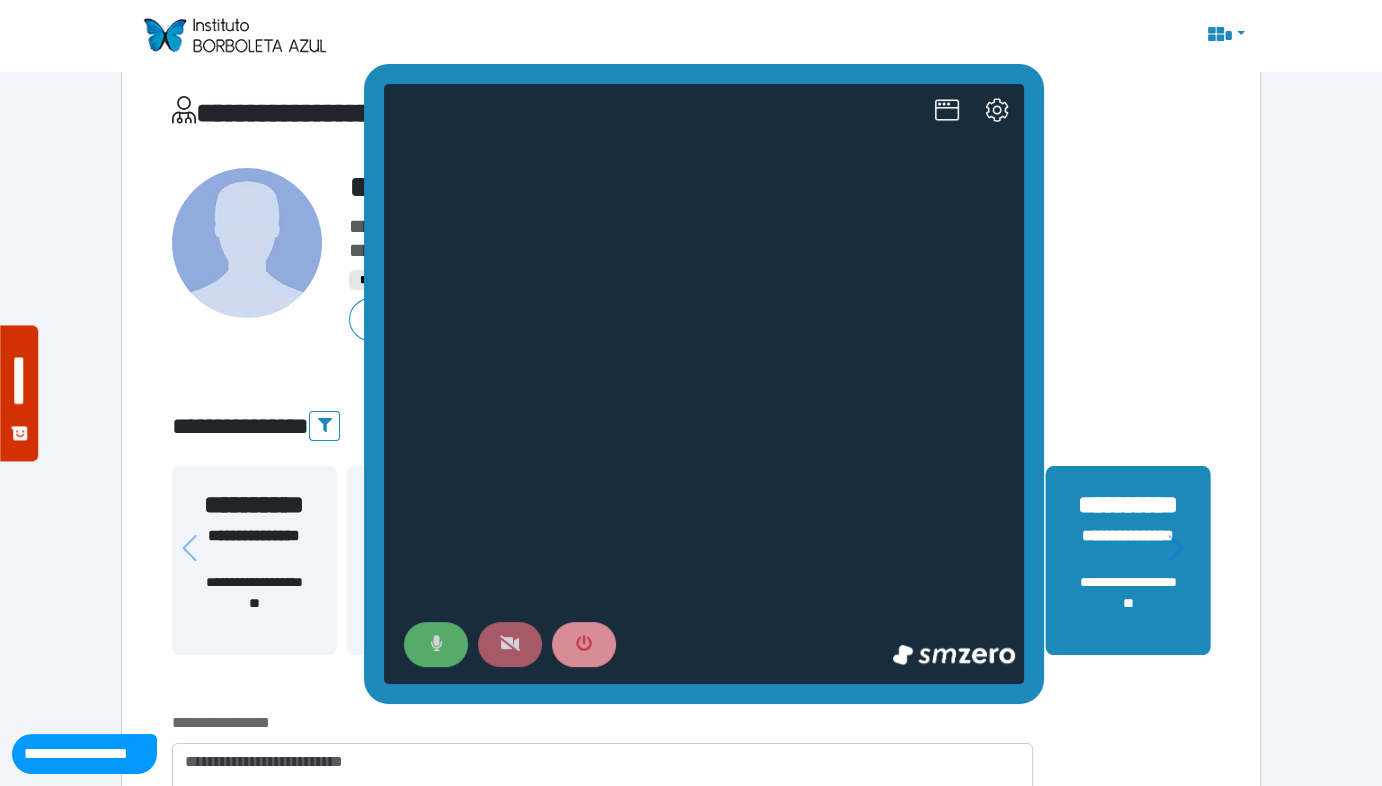 click 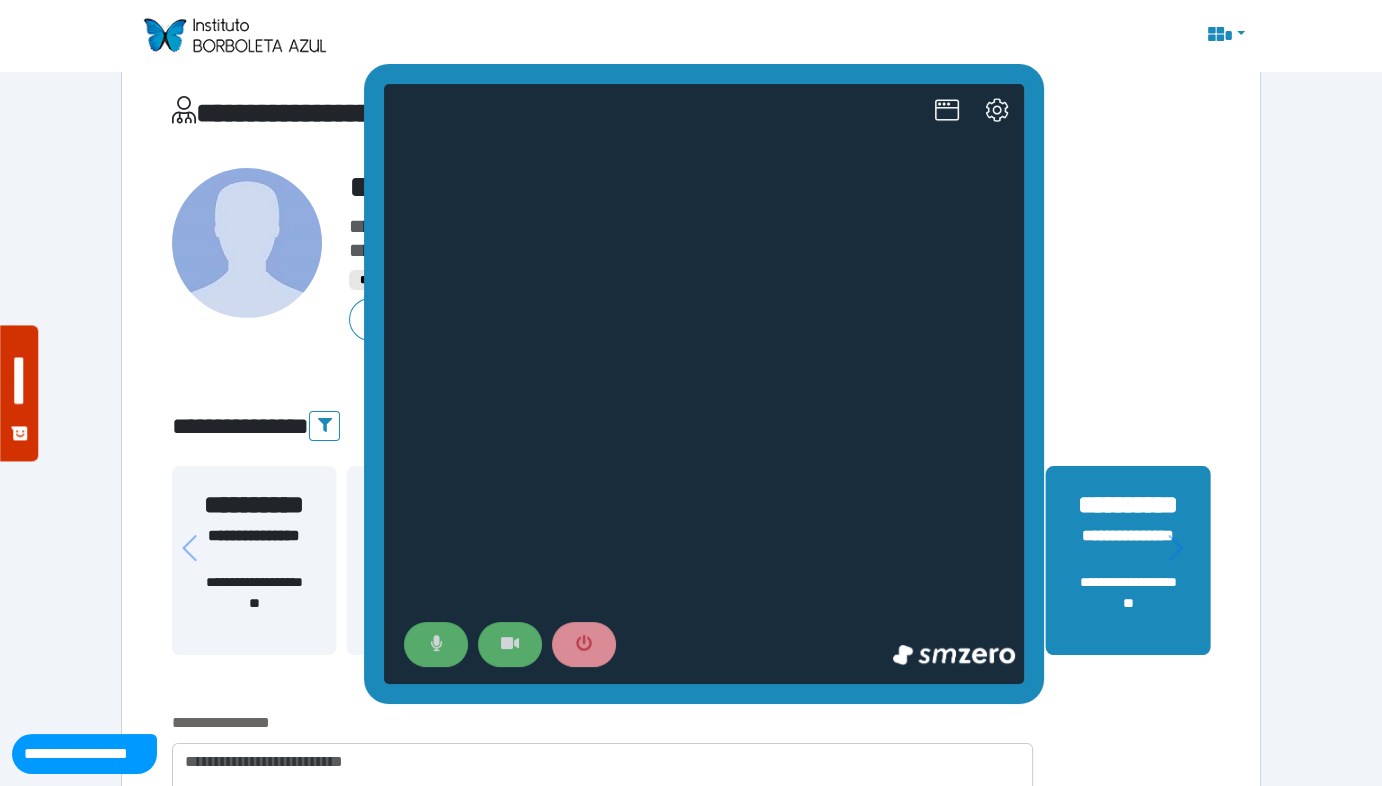click at bounding box center [509, 644] 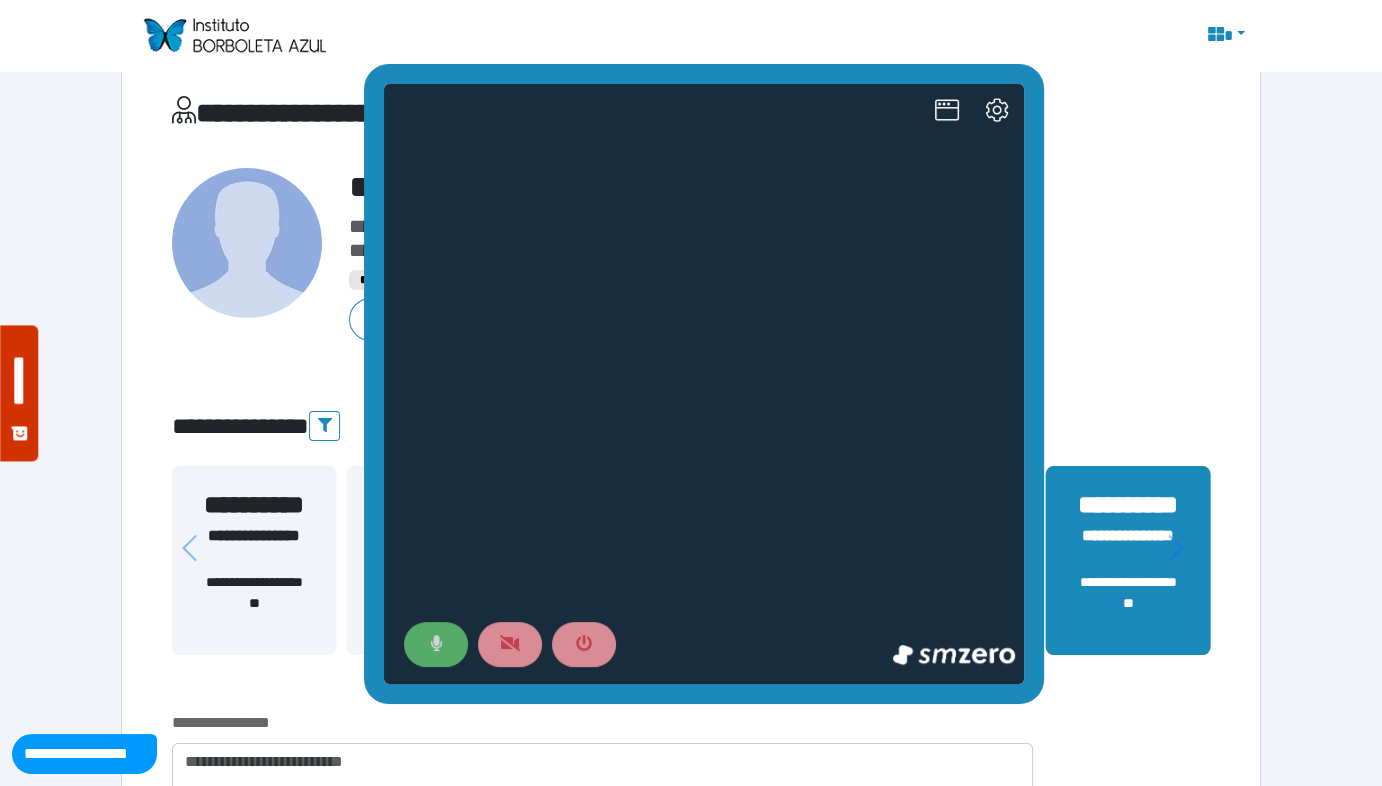 click at bounding box center (435, 644) 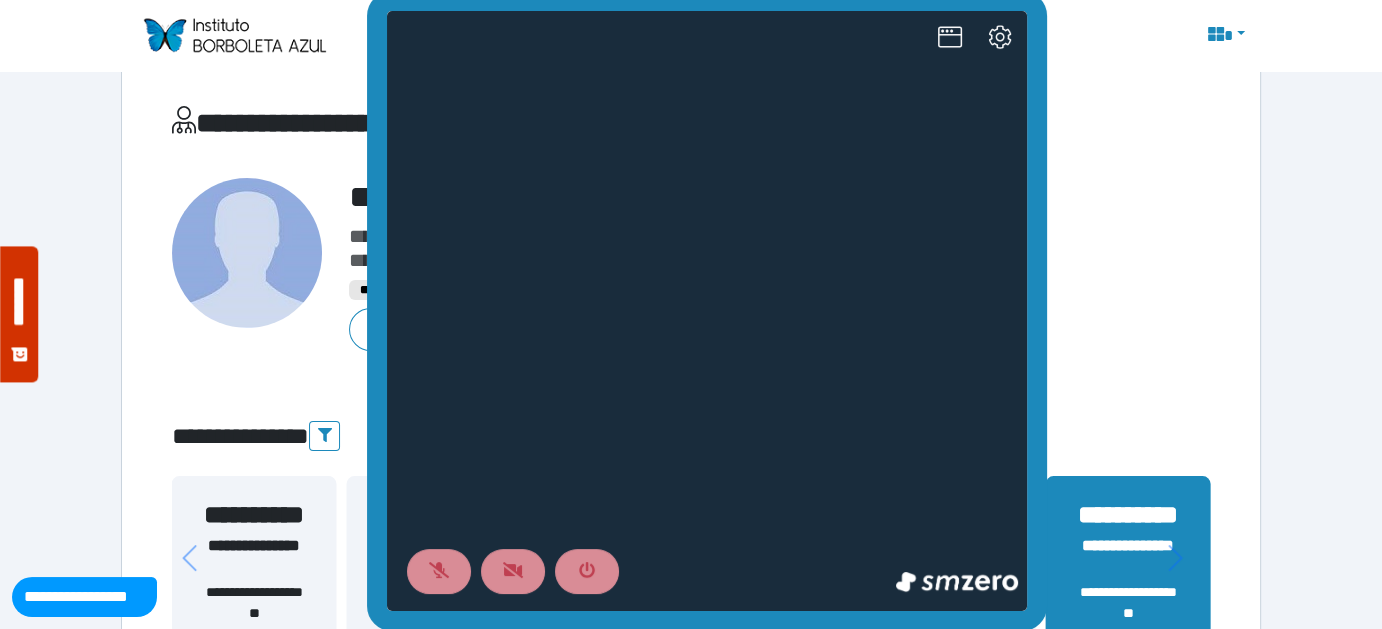 scroll, scrollTop: 21, scrollLeft: 0, axis: vertical 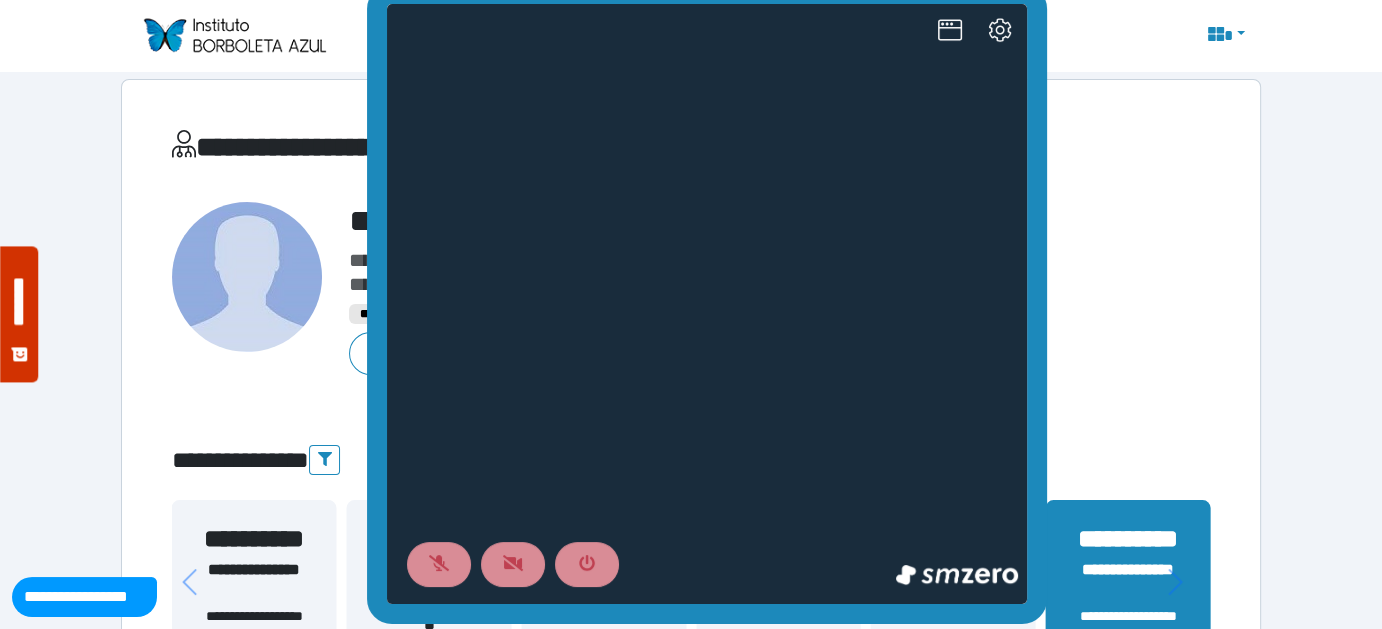 drag, startPoint x: 1290, startPoint y: 79, endPoint x: 905, endPoint y: 48, distance: 386.24603 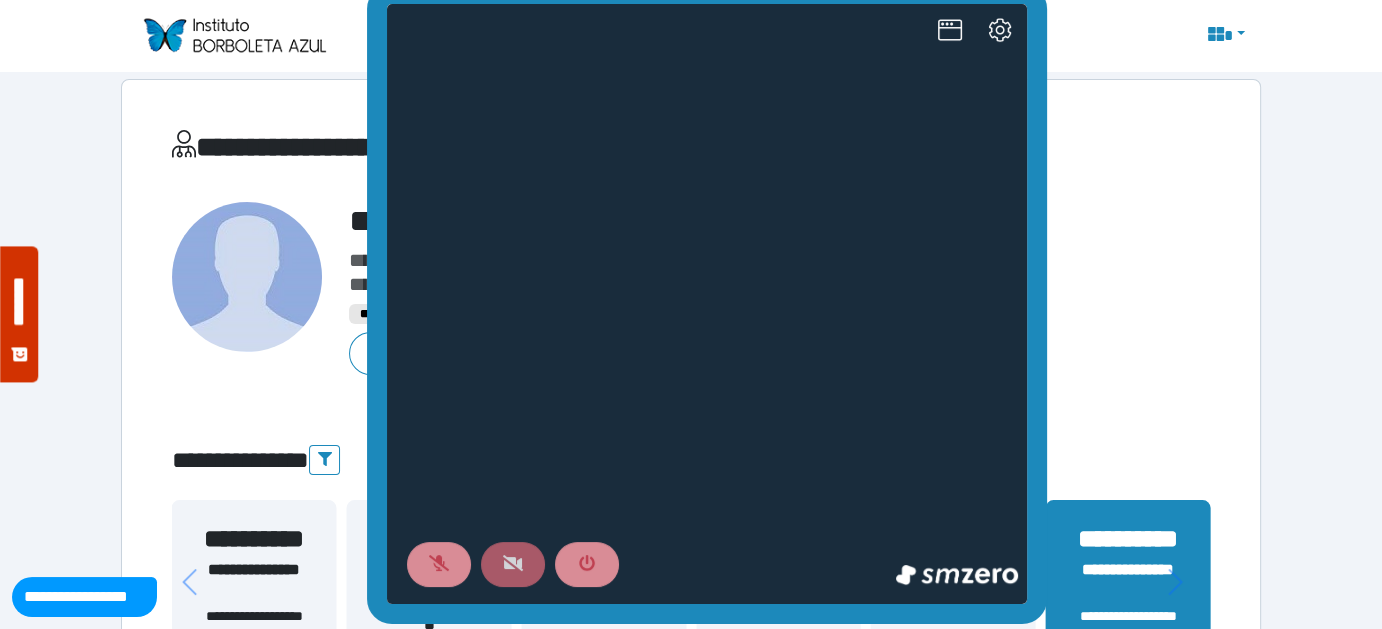 click 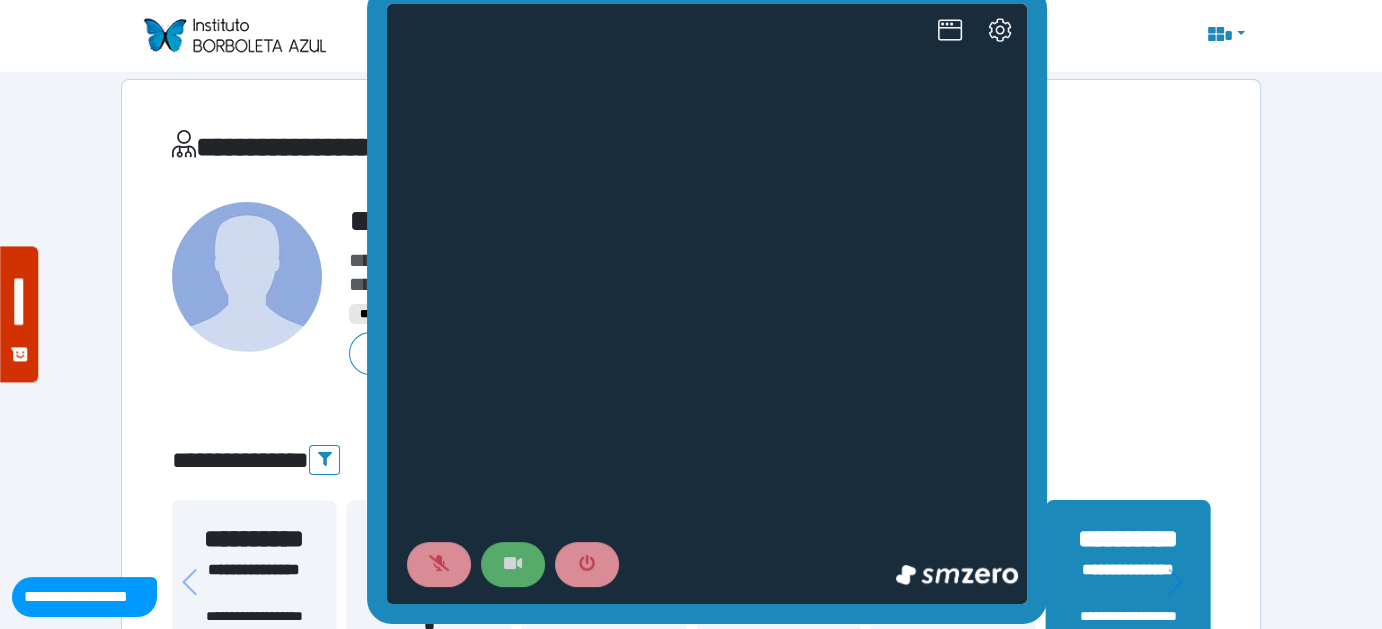 click at bounding box center [512, 564] 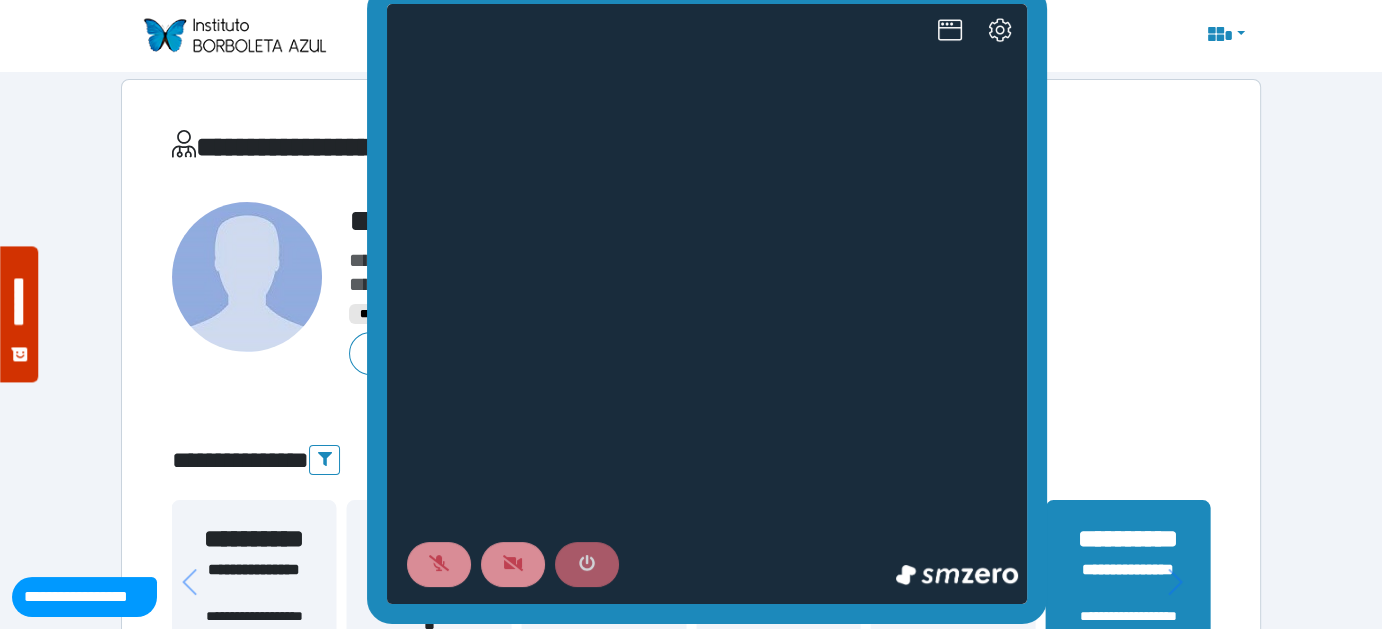 click 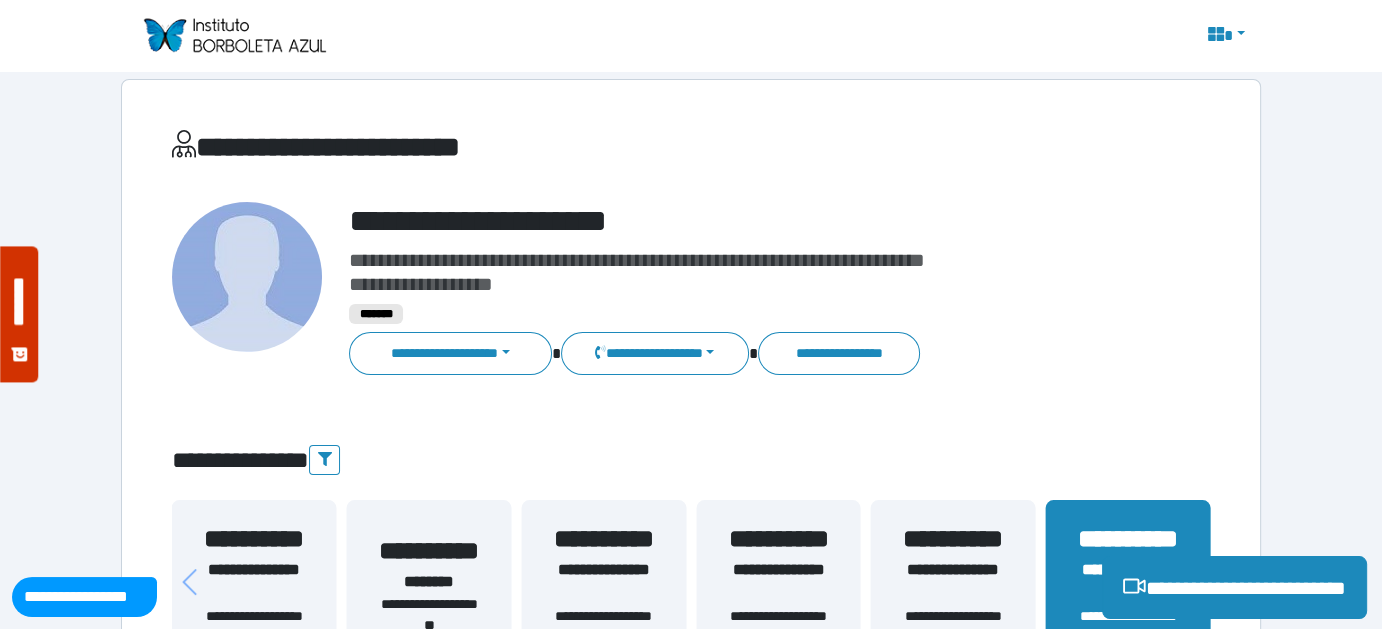 click on "**********" at bounding box center (691, 2270) 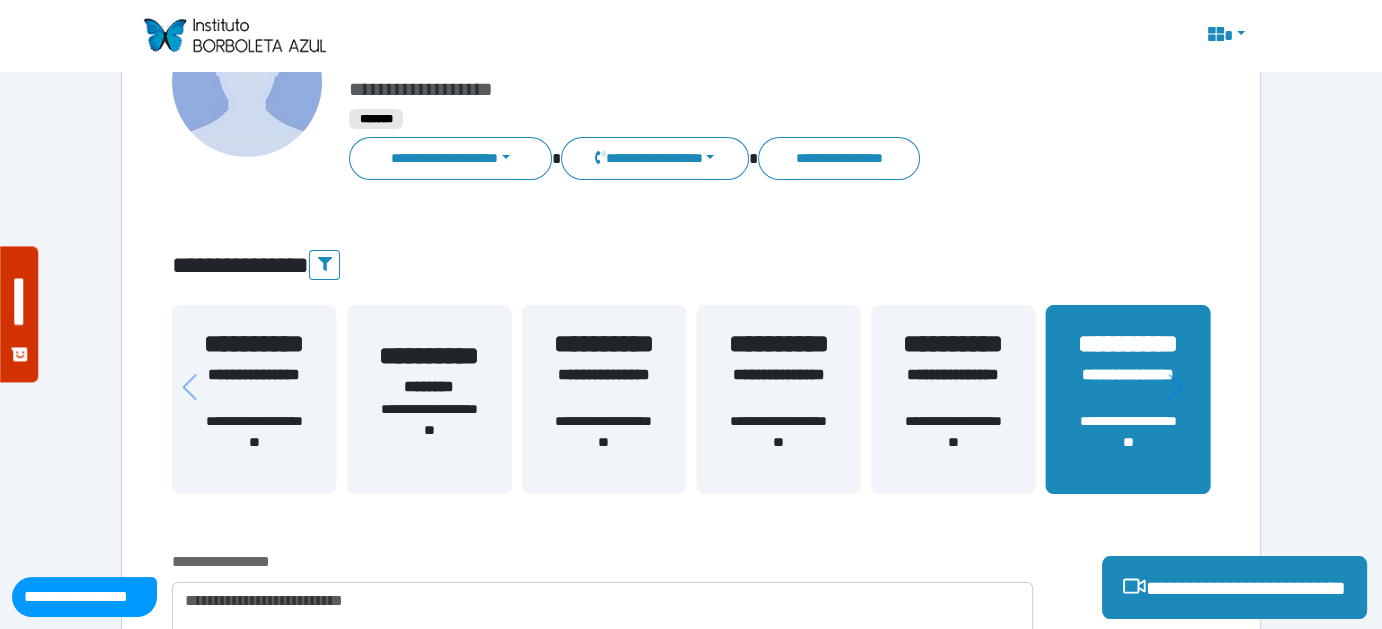 scroll, scrollTop: 221, scrollLeft: 0, axis: vertical 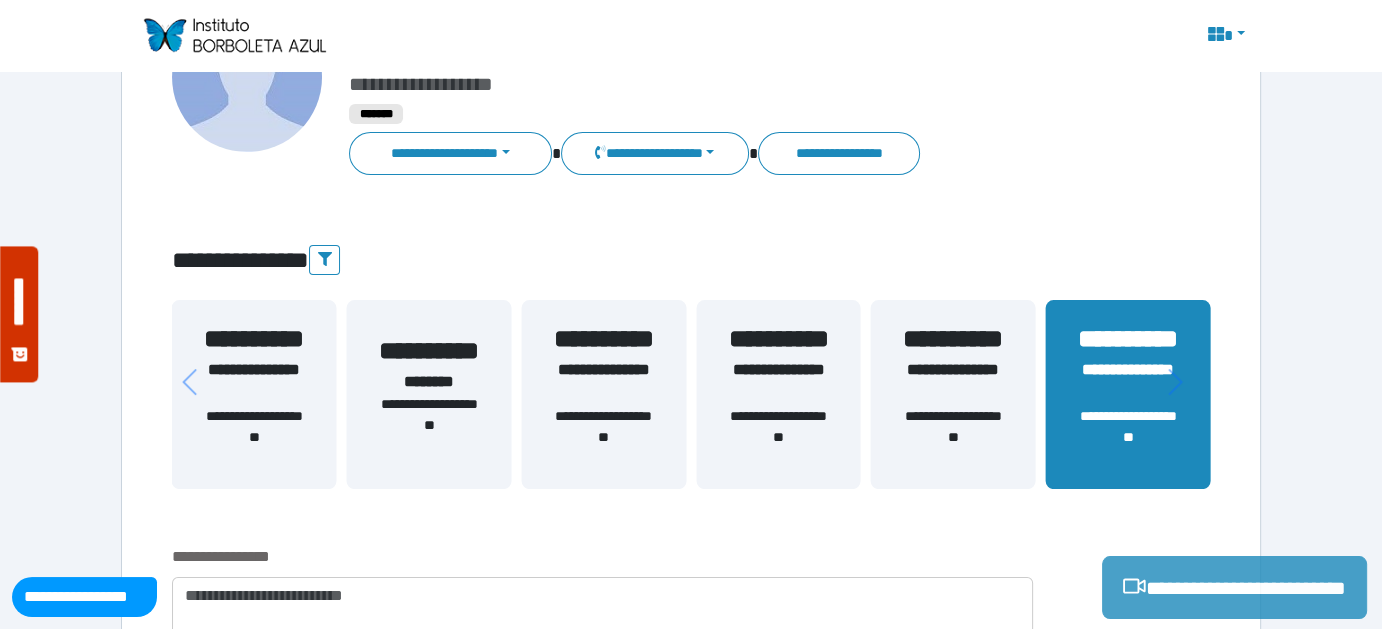 click on "**********" at bounding box center [1234, 587] 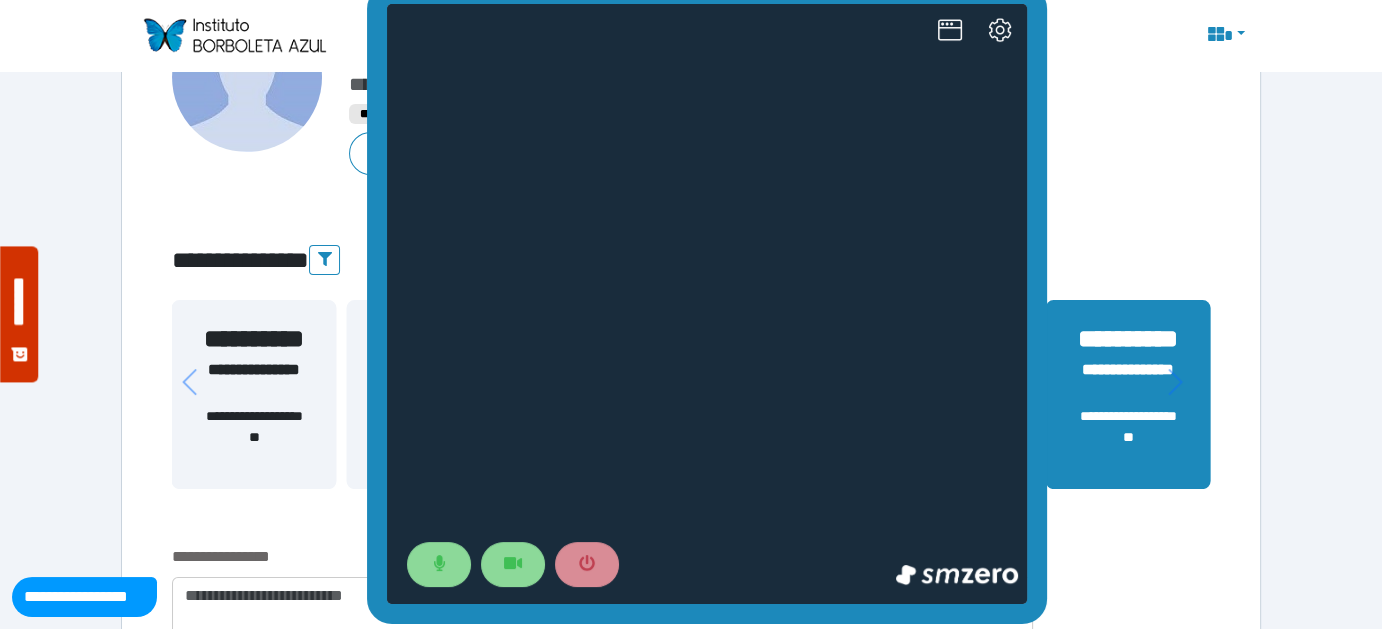 scroll, scrollTop: 0, scrollLeft: 0, axis: both 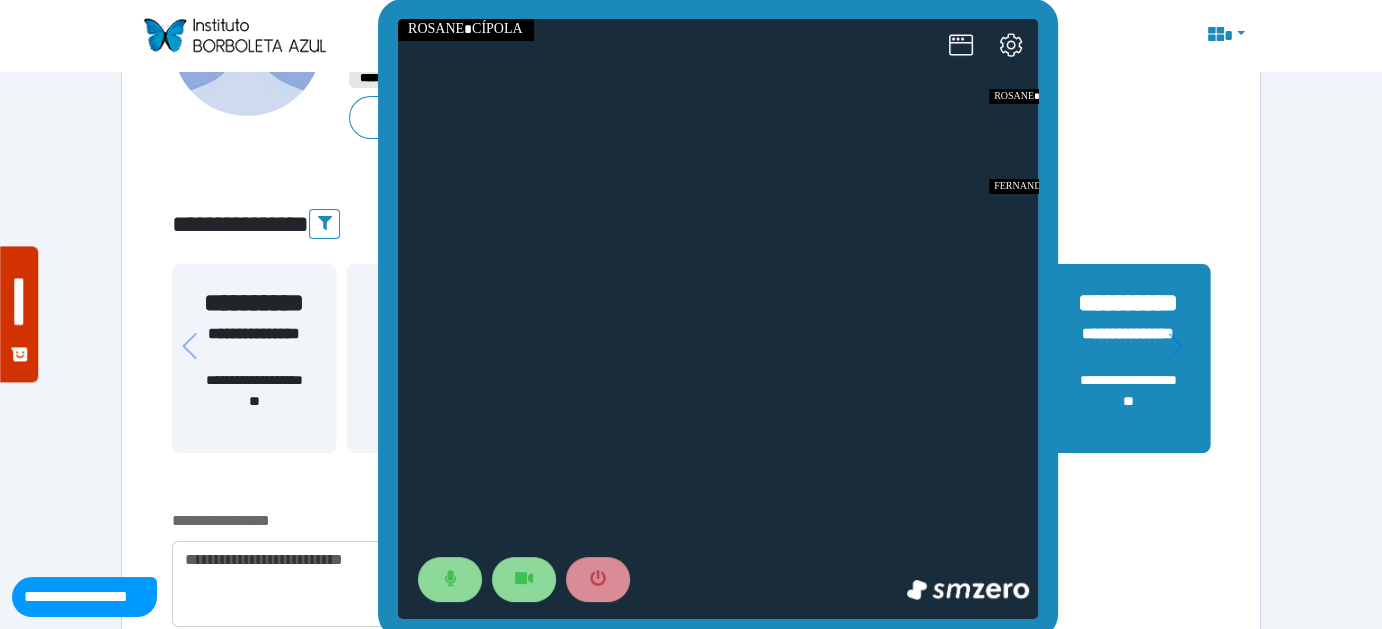 drag, startPoint x: 1124, startPoint y: 635, endPoint x: 710, endPoint y: 615, distance: 414.48282 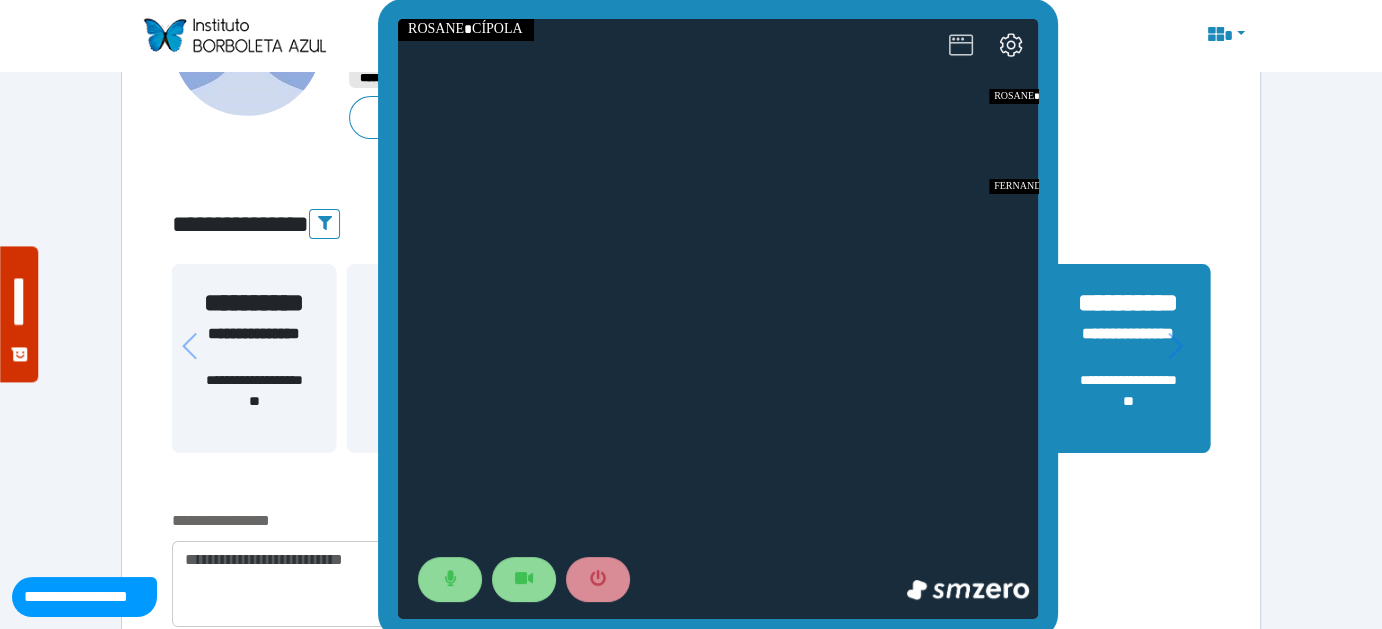 click at bounding box center [960, 47] 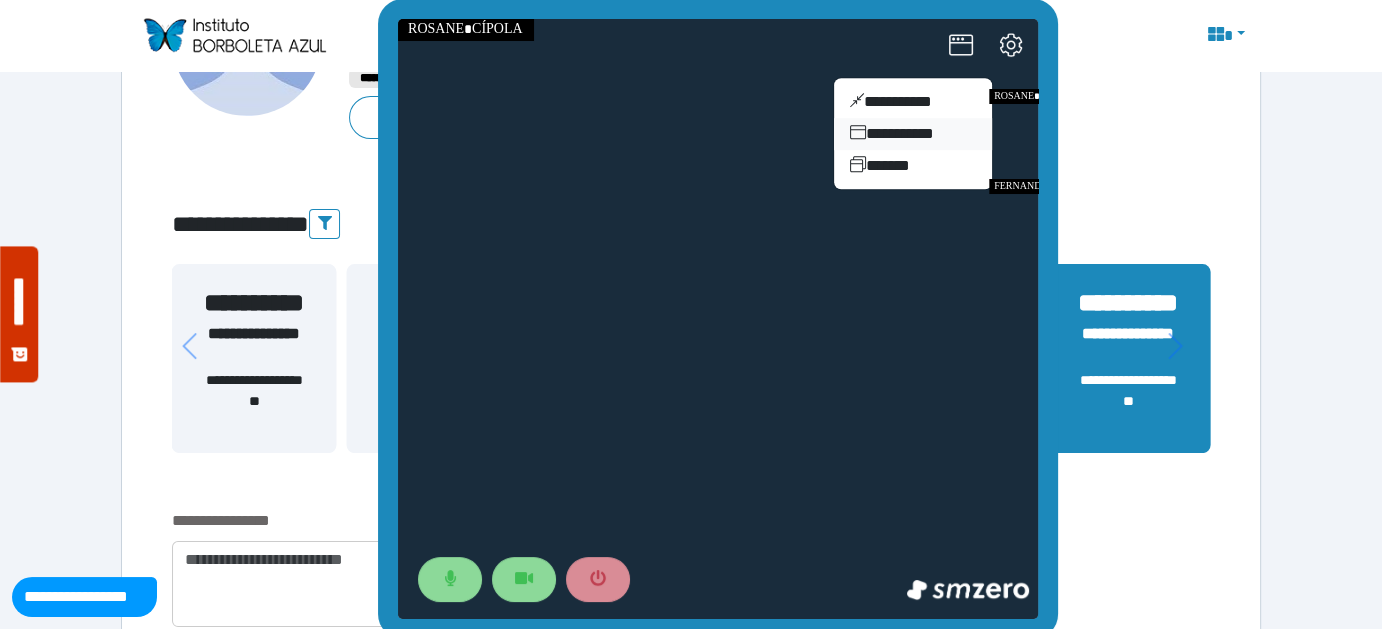 click on "**********" at bounding box center [912, 134] 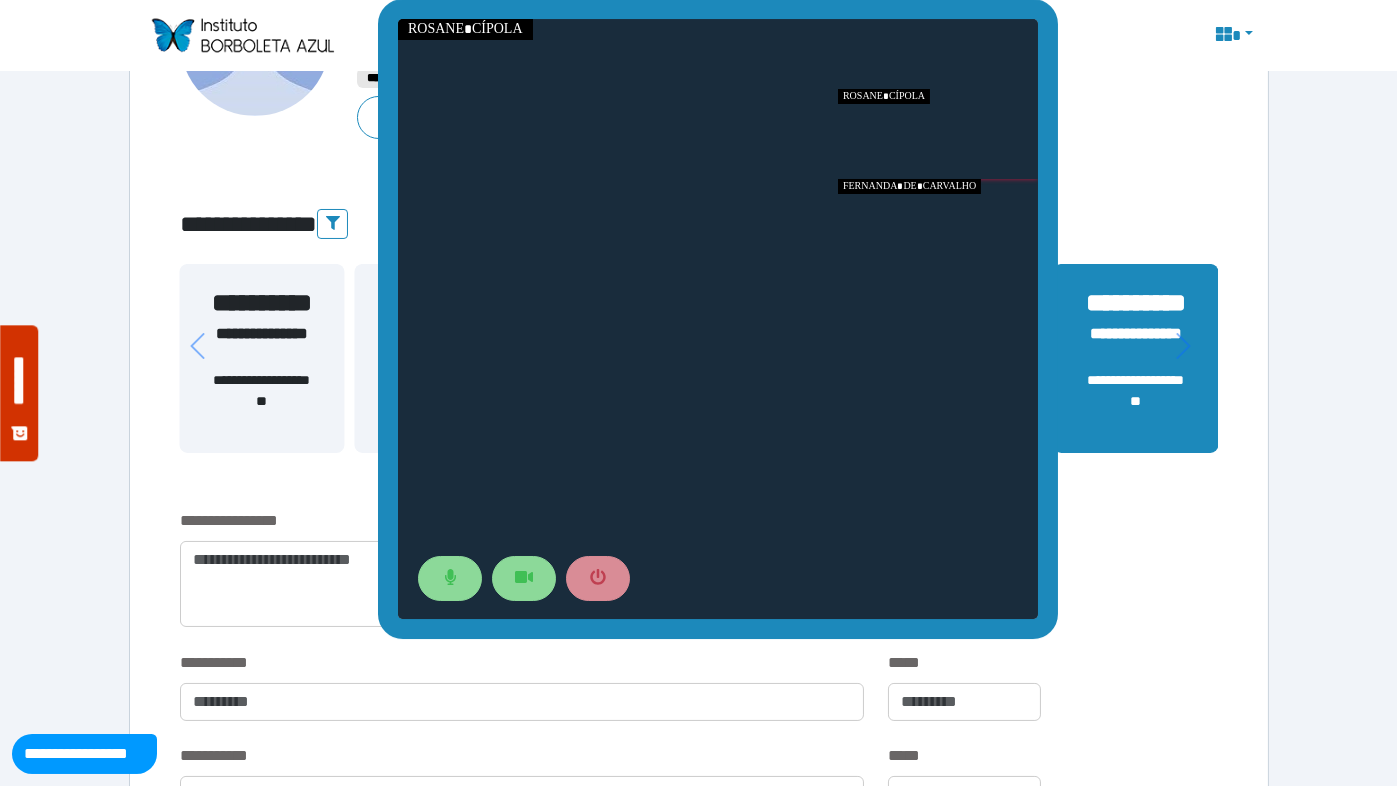 click at bounding box center [937, 224] 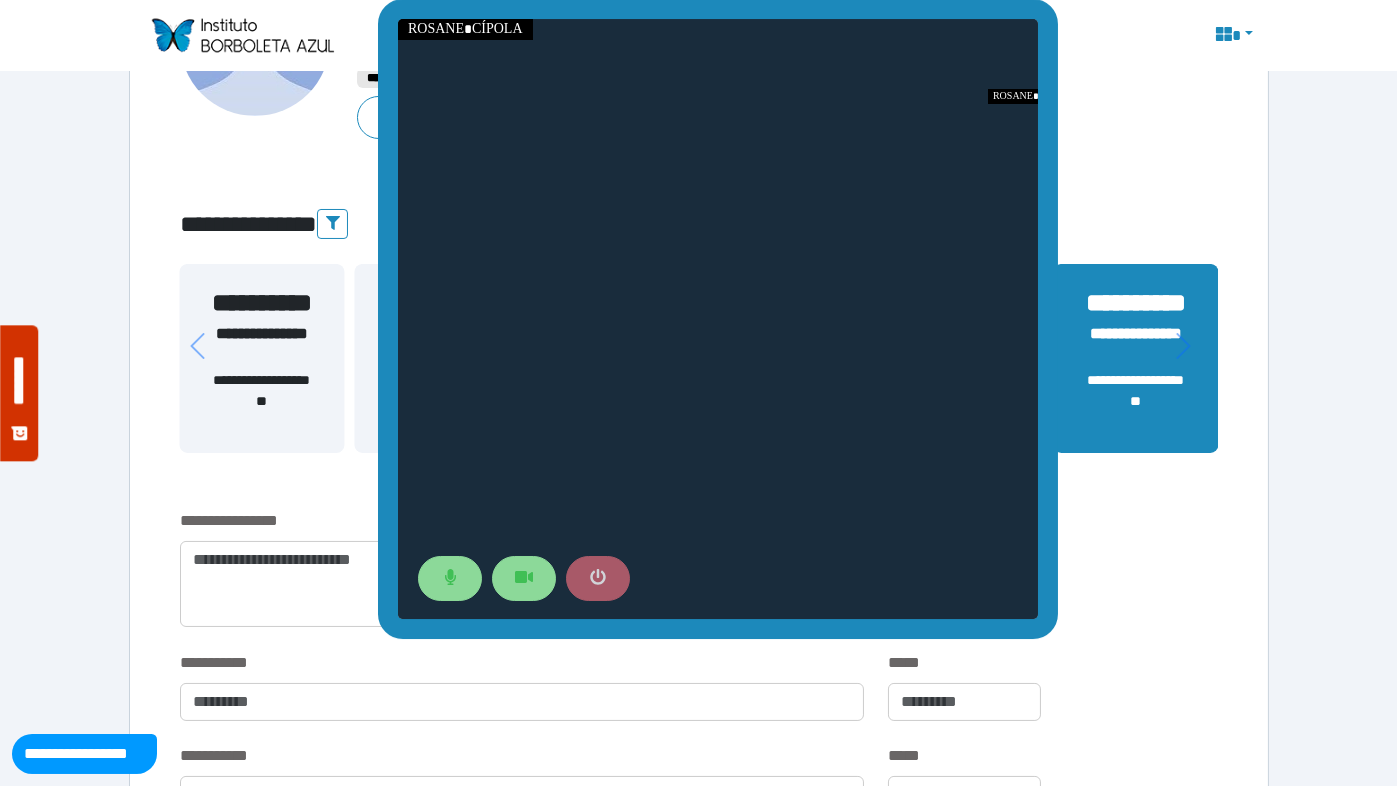 click at bounding box center (597, 578) 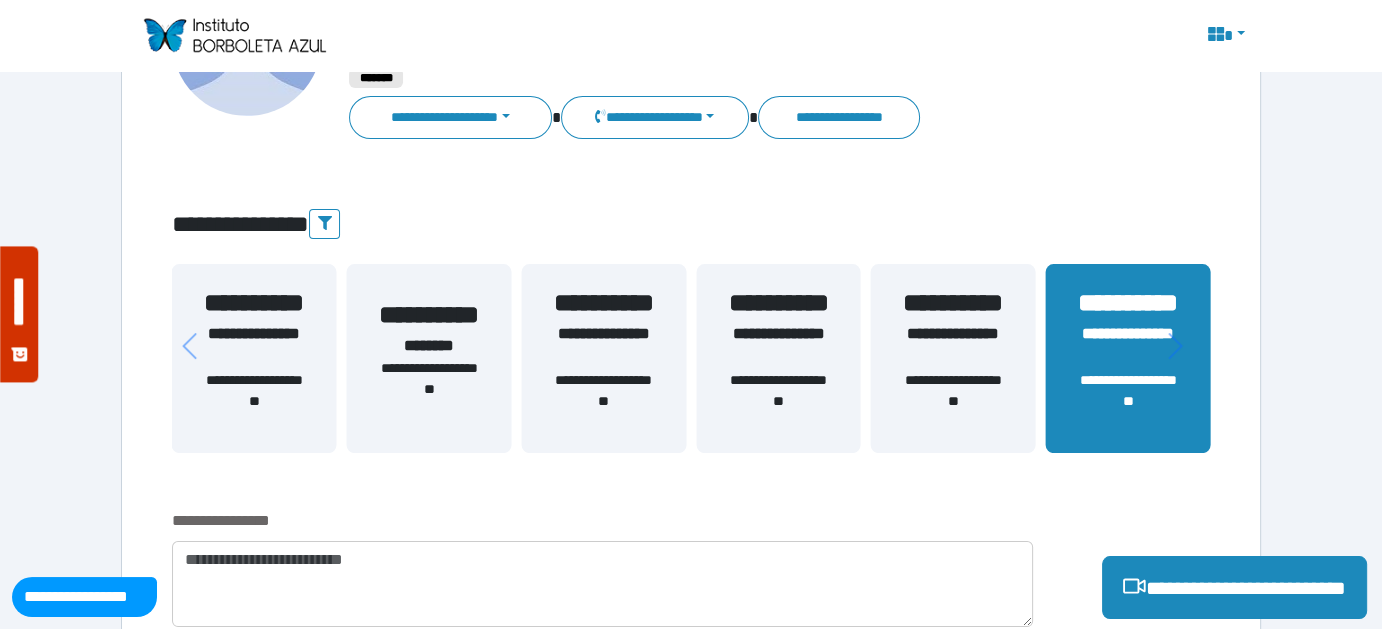 click on "**********" at bounding box center (691, 1994) 